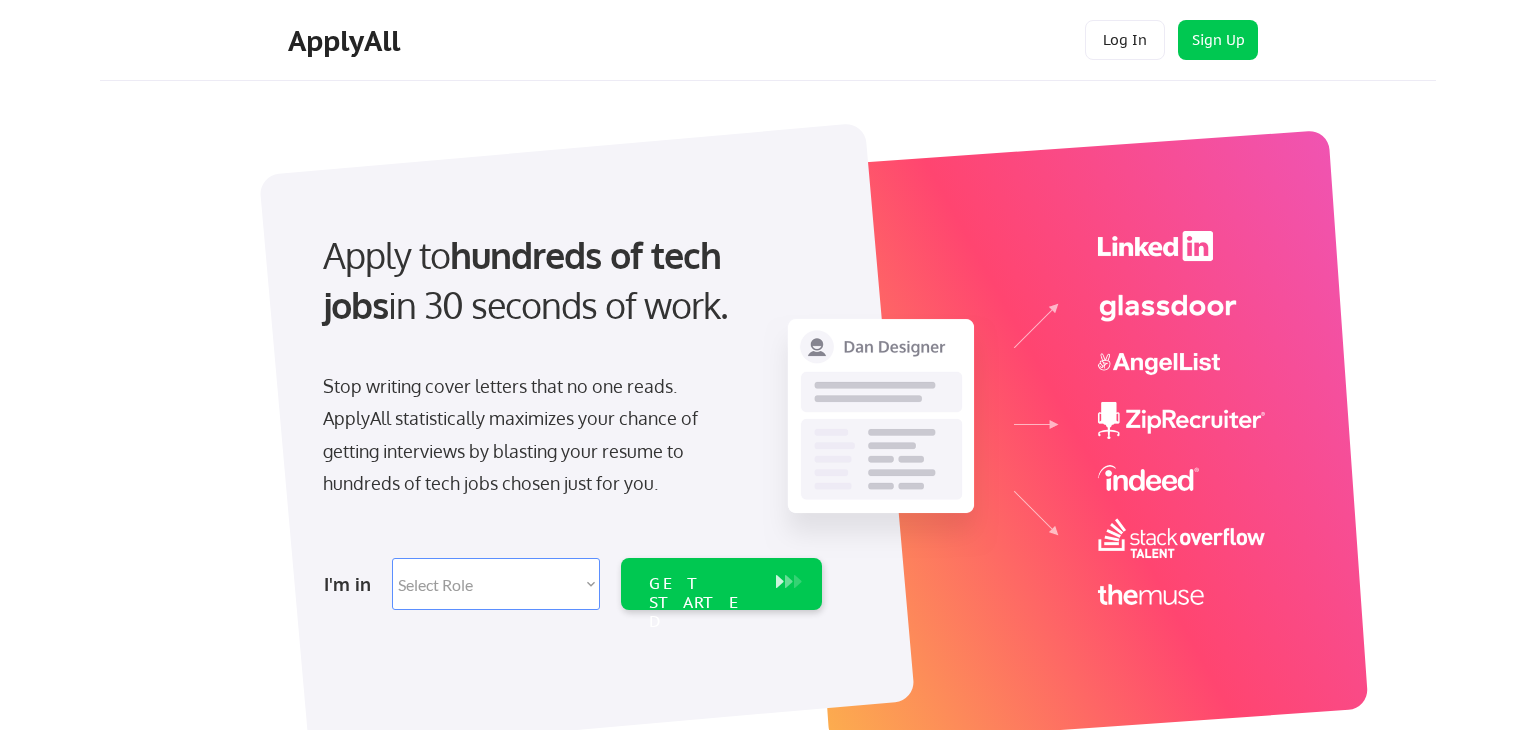 scroll, scrollTop: 0, scrollLeft: 0, axis: both 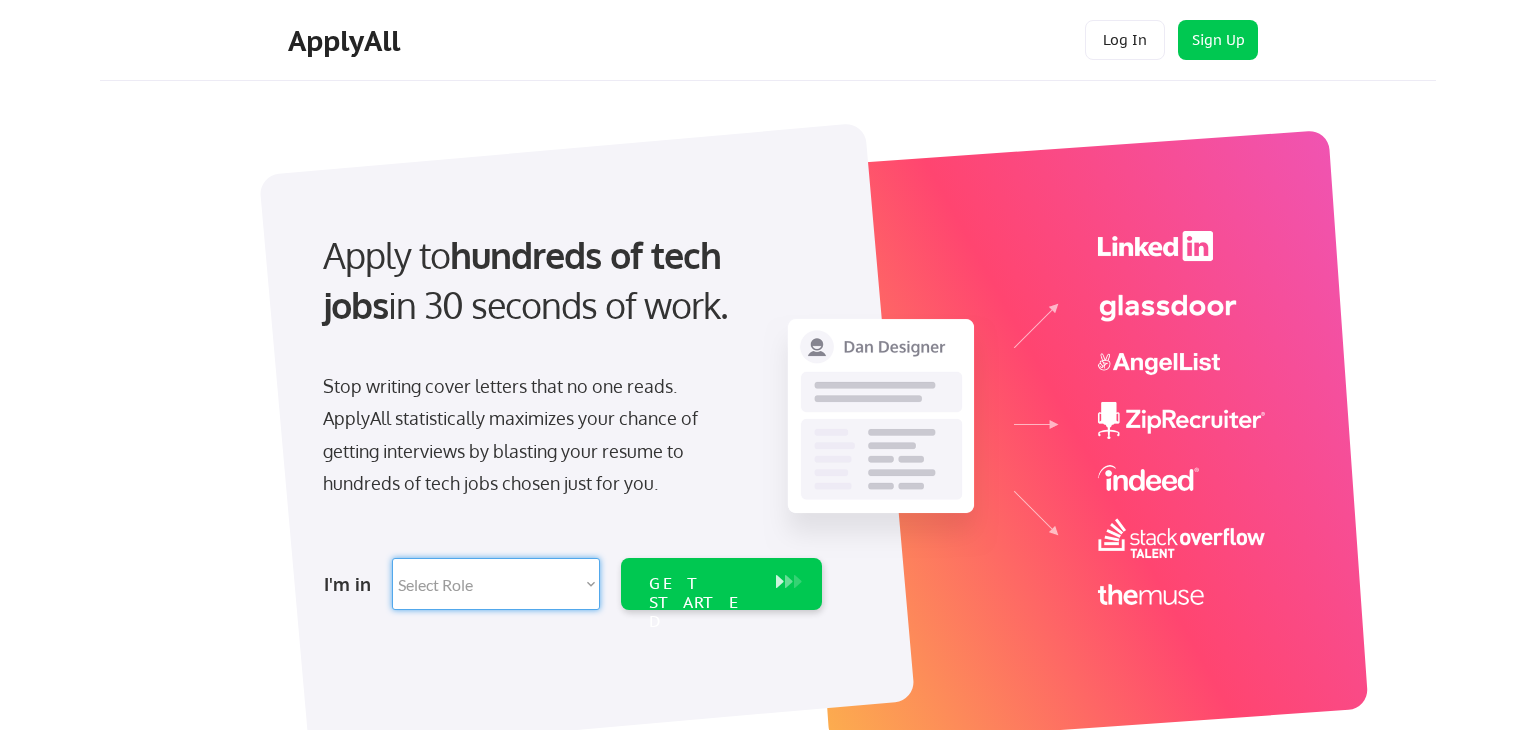 select on ""marketing___comms"" 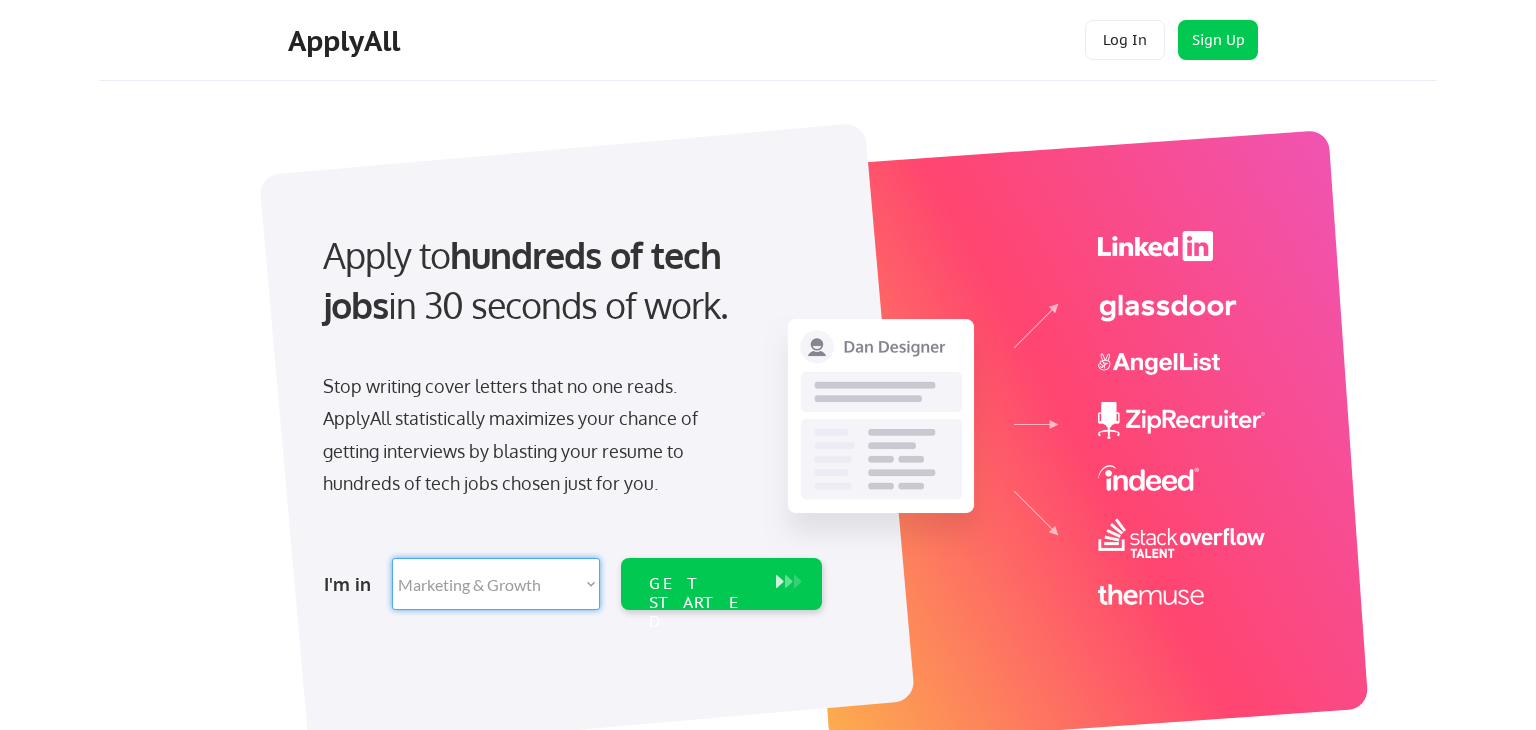 click on "Select Role Software Engineering Product Management Customer Success Sales UI/UX/Product Design Technical Project/Program Mgmt Marketing & Growth Data HR/Recruiting IT/Cybersecurity Tech Finance/Ops/Strategy Customer Support" at bounding box center [496, 584] 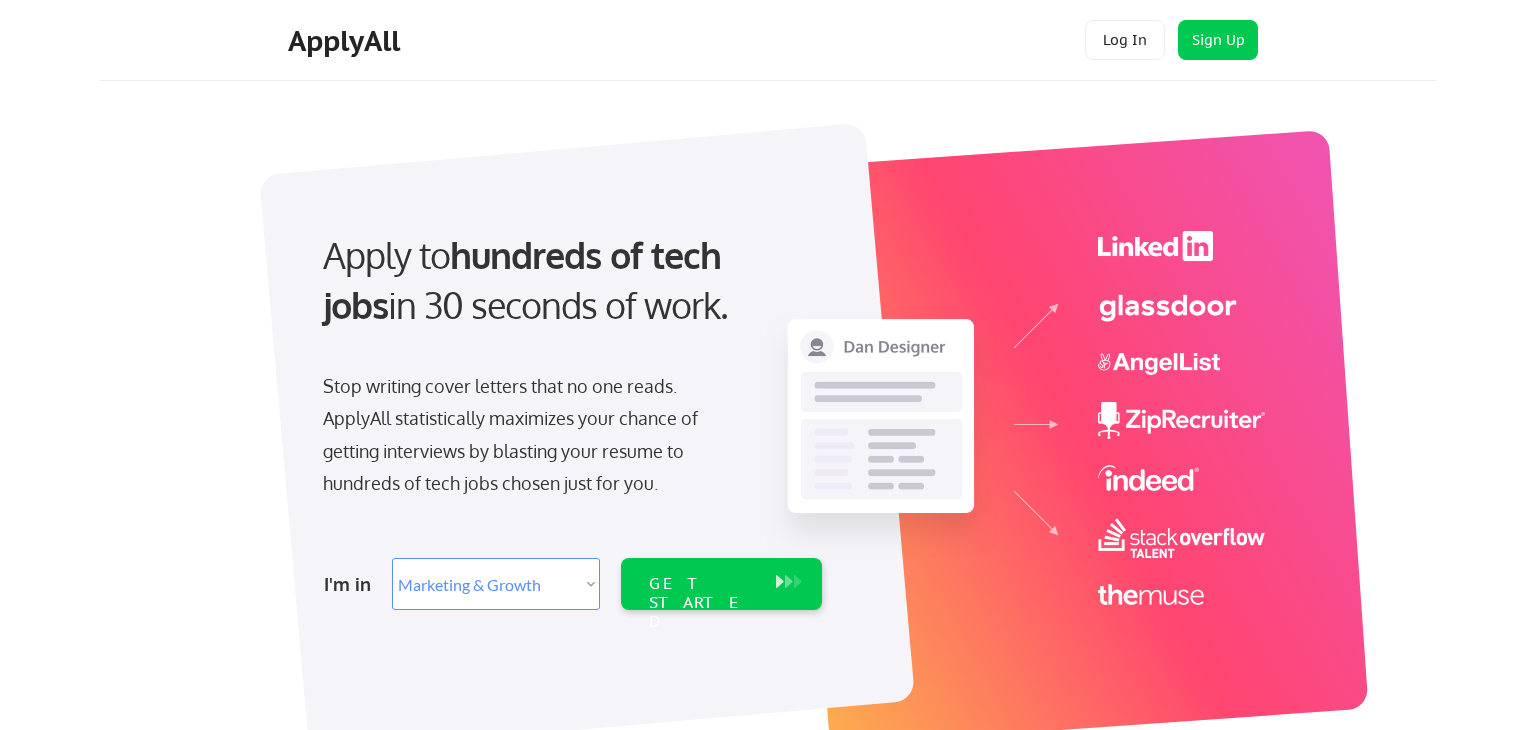 click on "Select Role Software Engineering Product Management Customer Success Sales UI/UX/Product Design Technical Project/Program Mgmt Marketing & Growth Data HR/Recruiting IT/Cybersecurity Tech Finance/Ops/Strategy Customer Support" at bounding box center (496, 584) 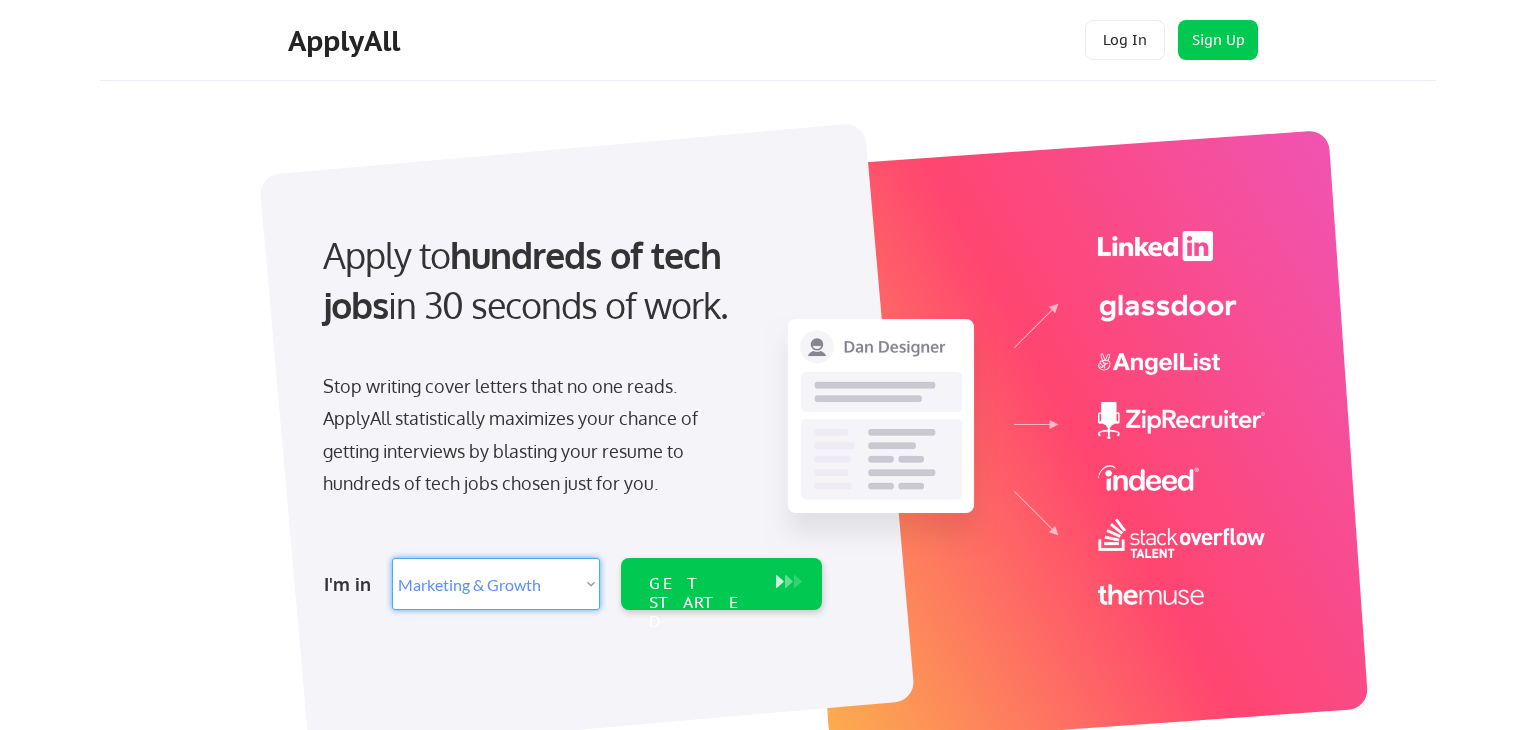 select on ""sales0"" 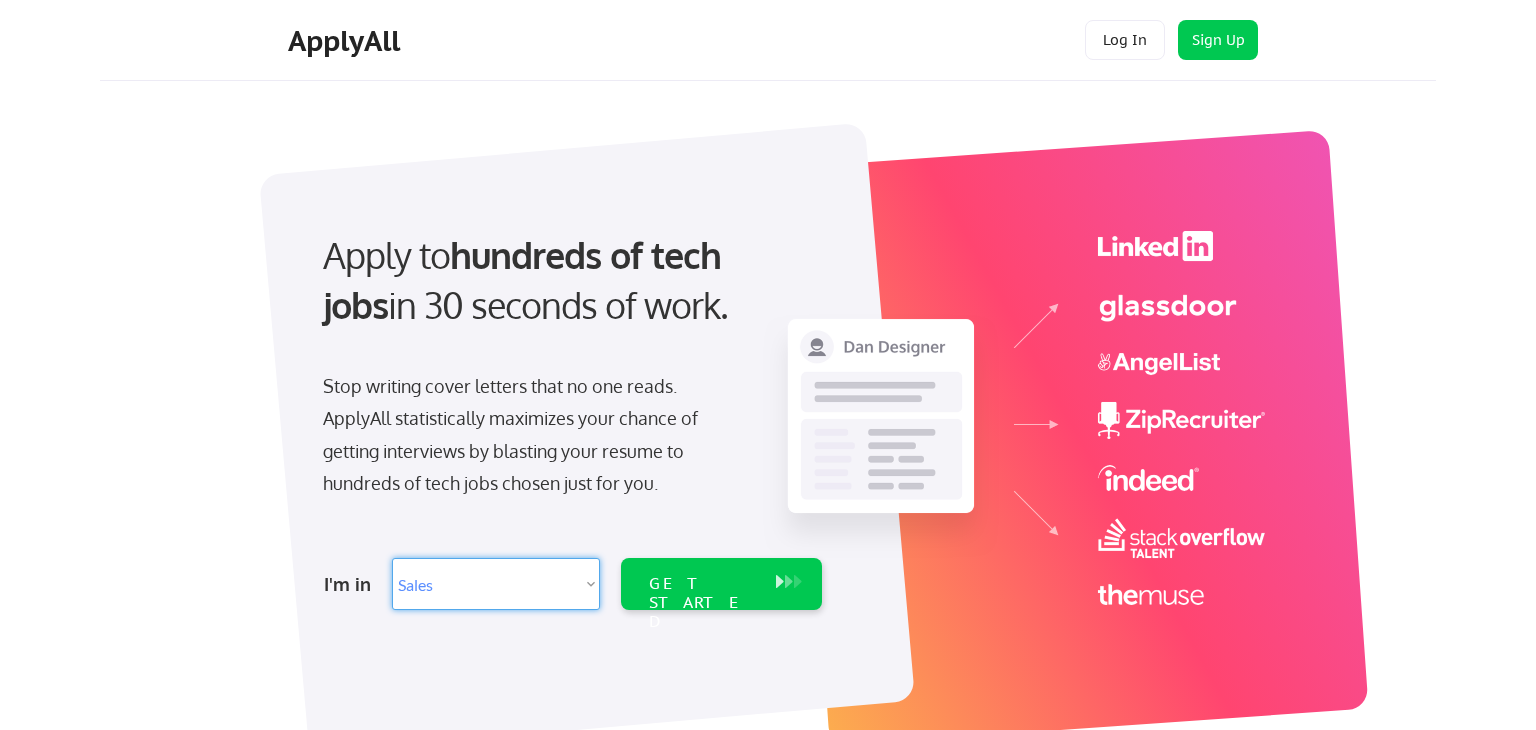 click on "Select Role Software Engineering Product Management Customer Success Sales UI/UX/Product Design Technical Project/Program Mgmt Marketing & Growth Data HR/Recruiting IT/Cybersecurity Tech Finance/Ops/Strategy Customer Support" at bounding box center [496, 584] 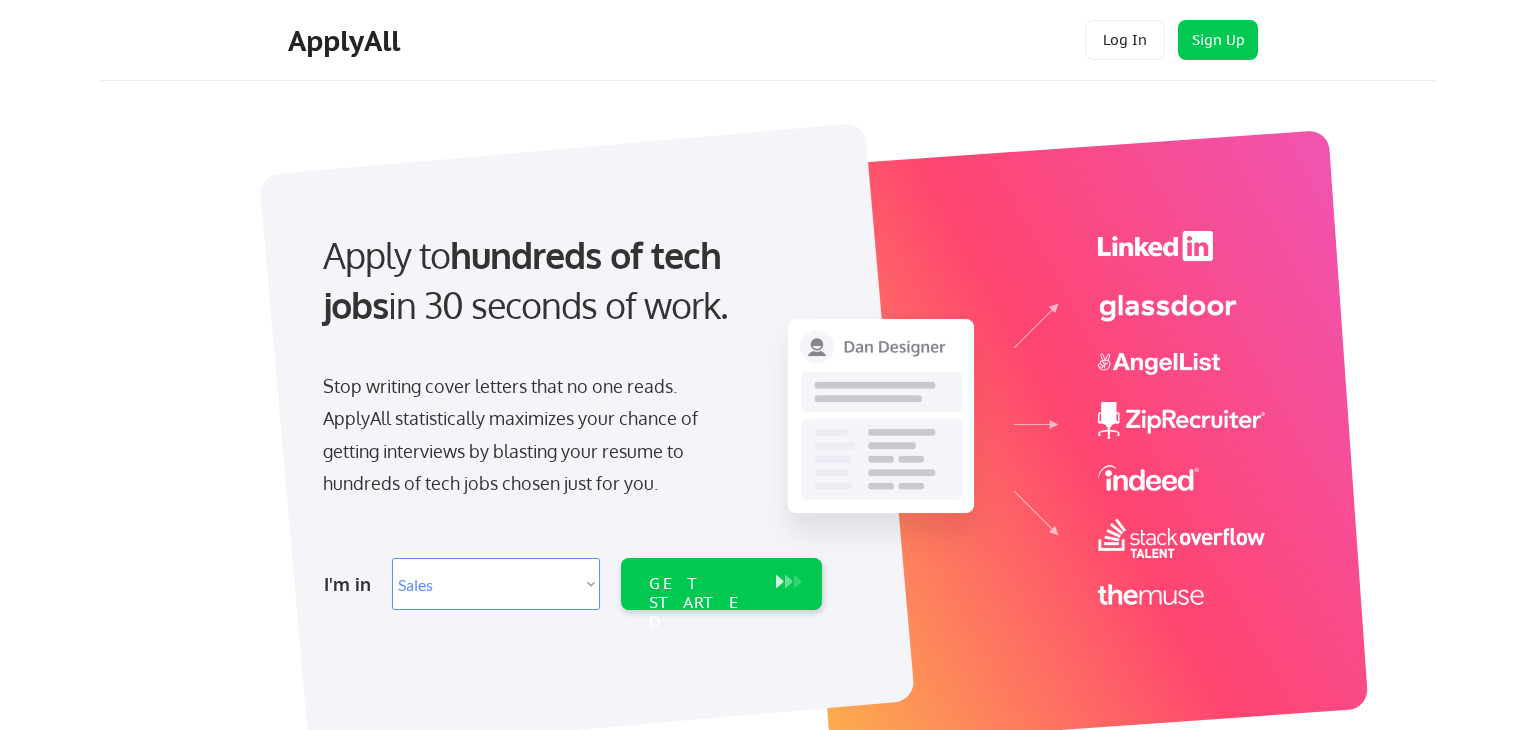 click on "GET STARTED" at bounding box center [702, 584] 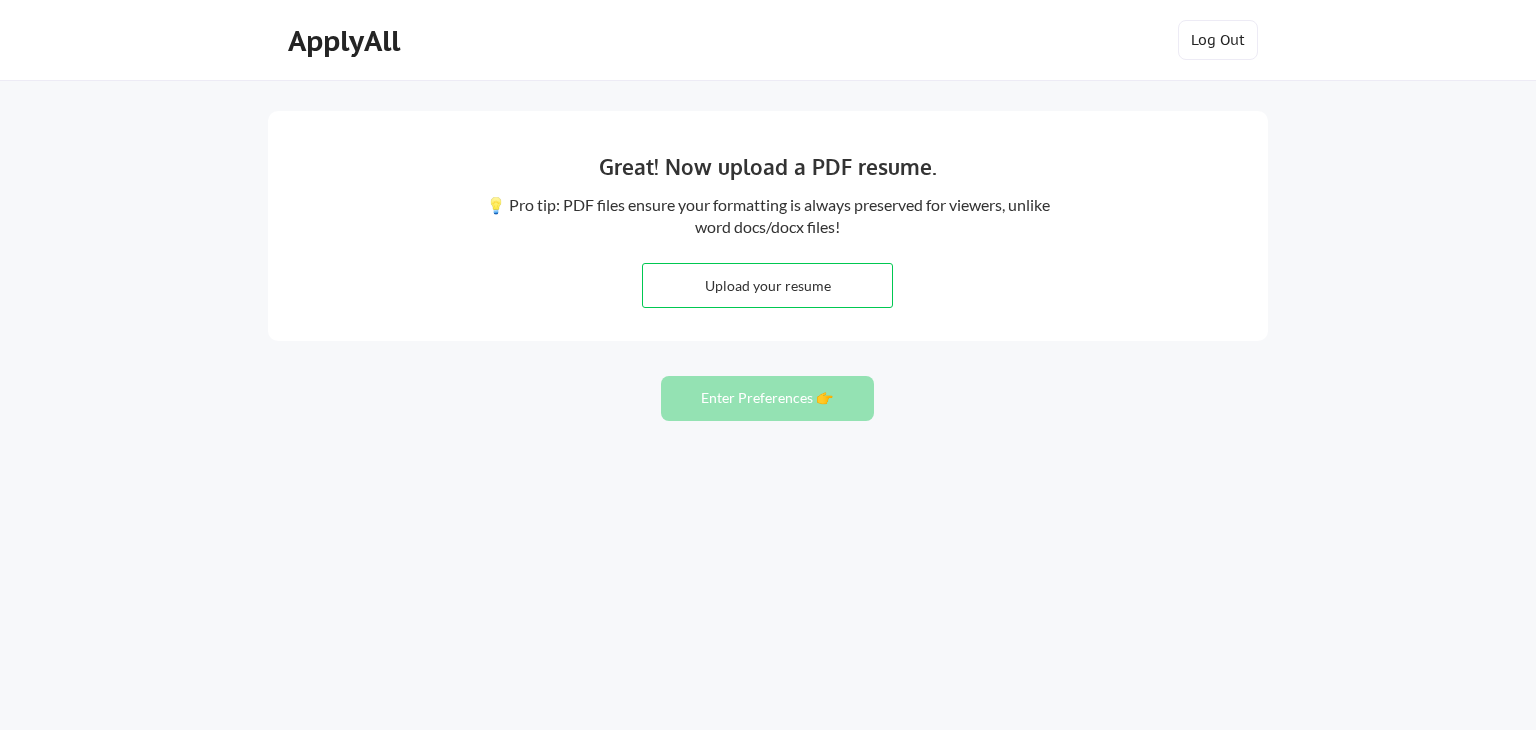 scroll, scrollTop: 0, scrollLeft: 0, axis: both 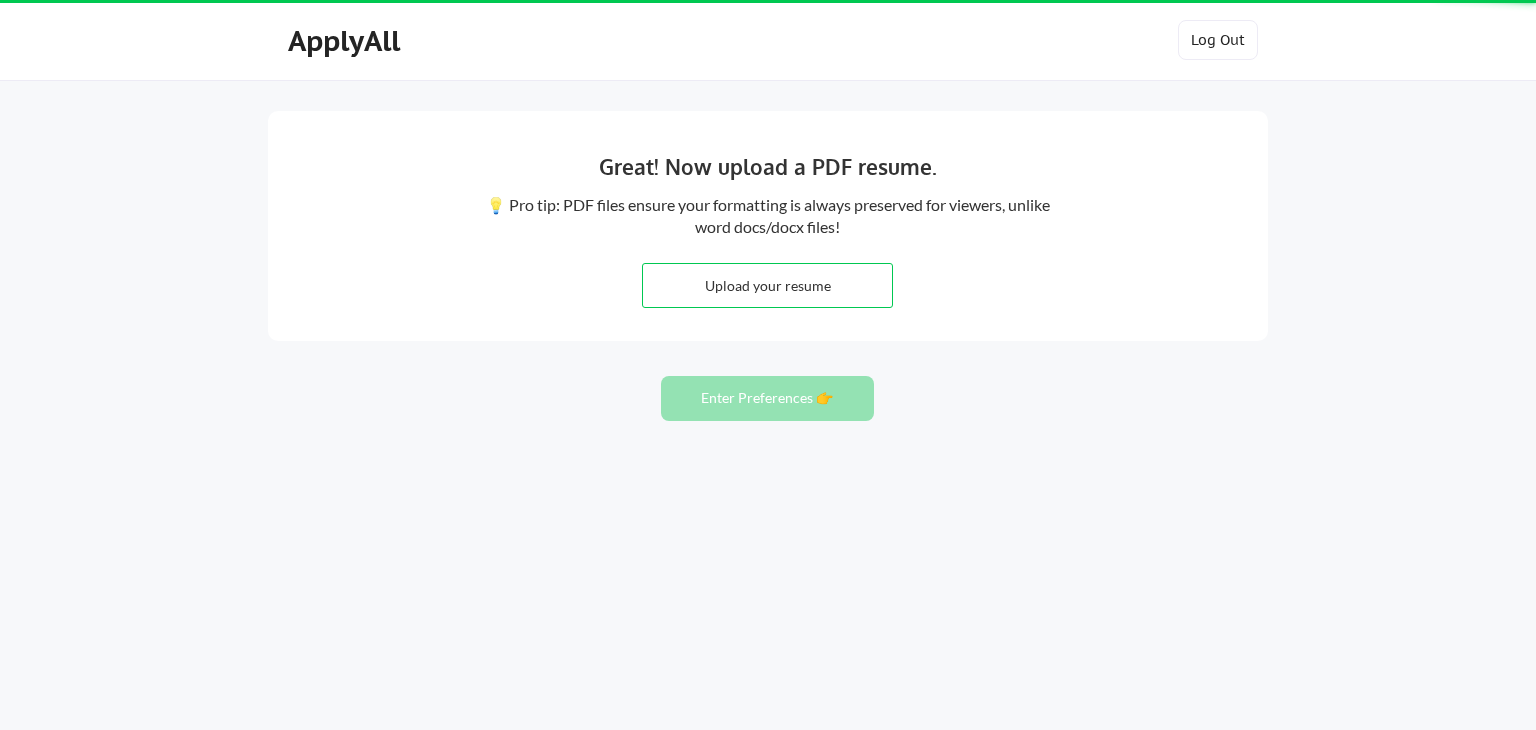 type 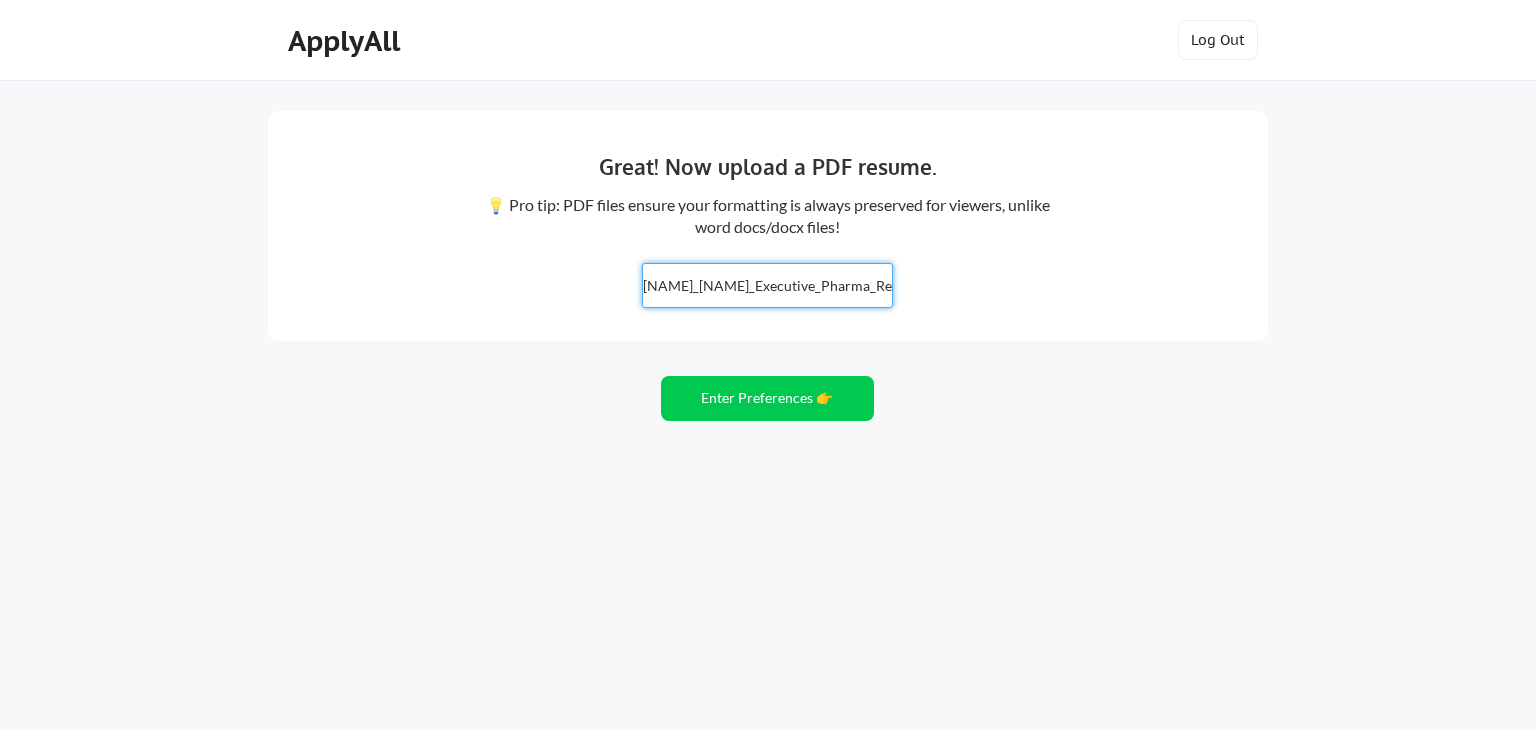 click on "Enter Preferences  👉" at bounding box center [767, 398] 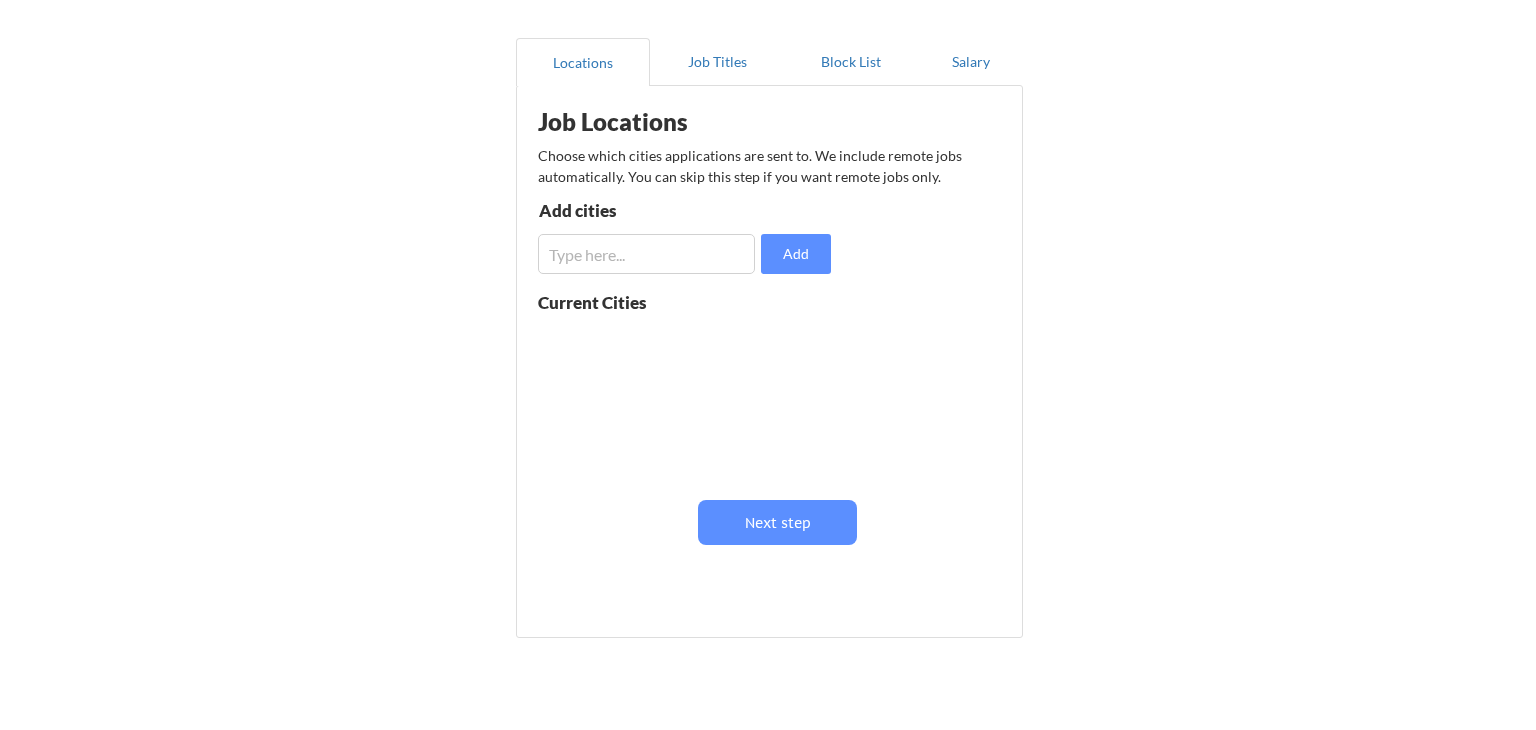 scroll, scrollTop: 173, scrollLeft: 0, axis: vertical 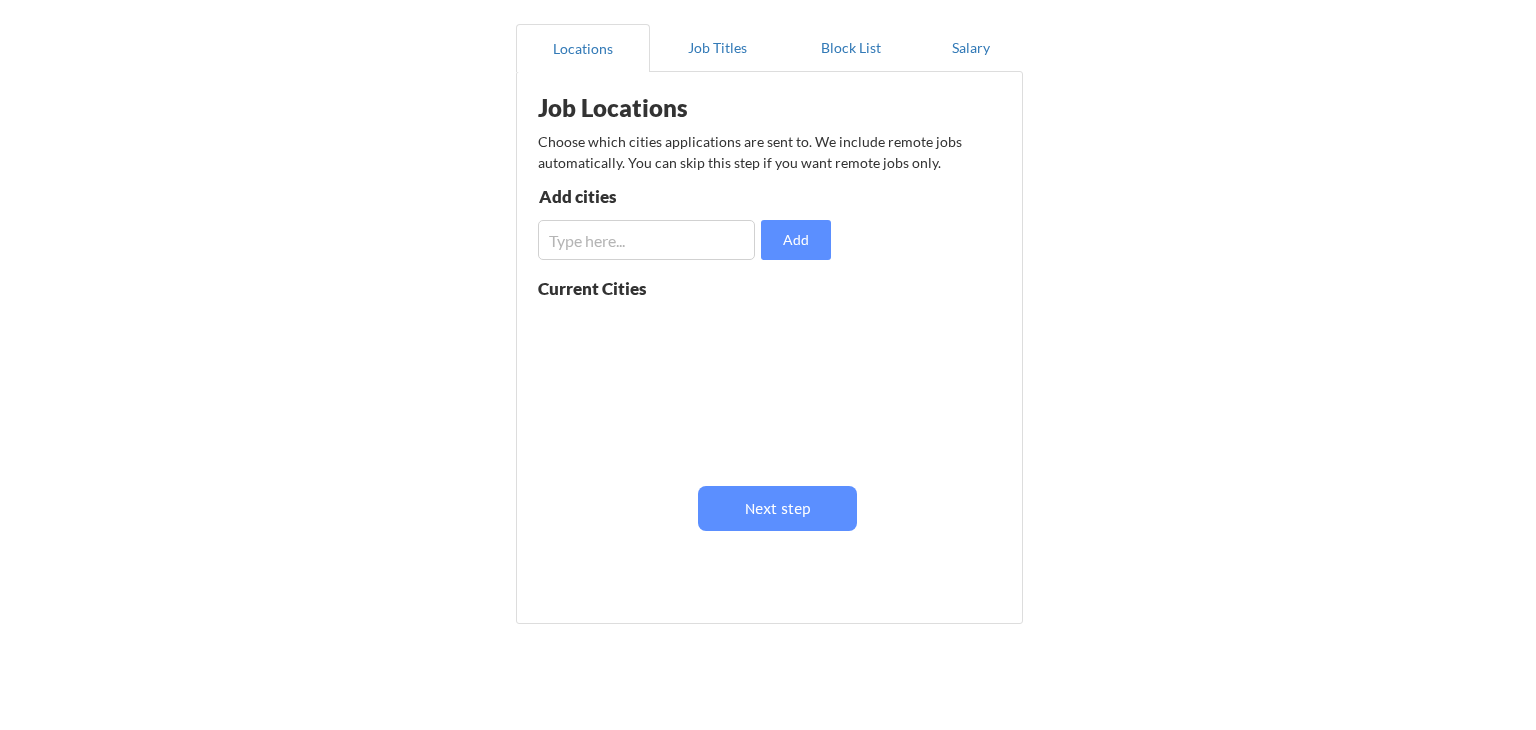 click at bounding box center (646, 240) 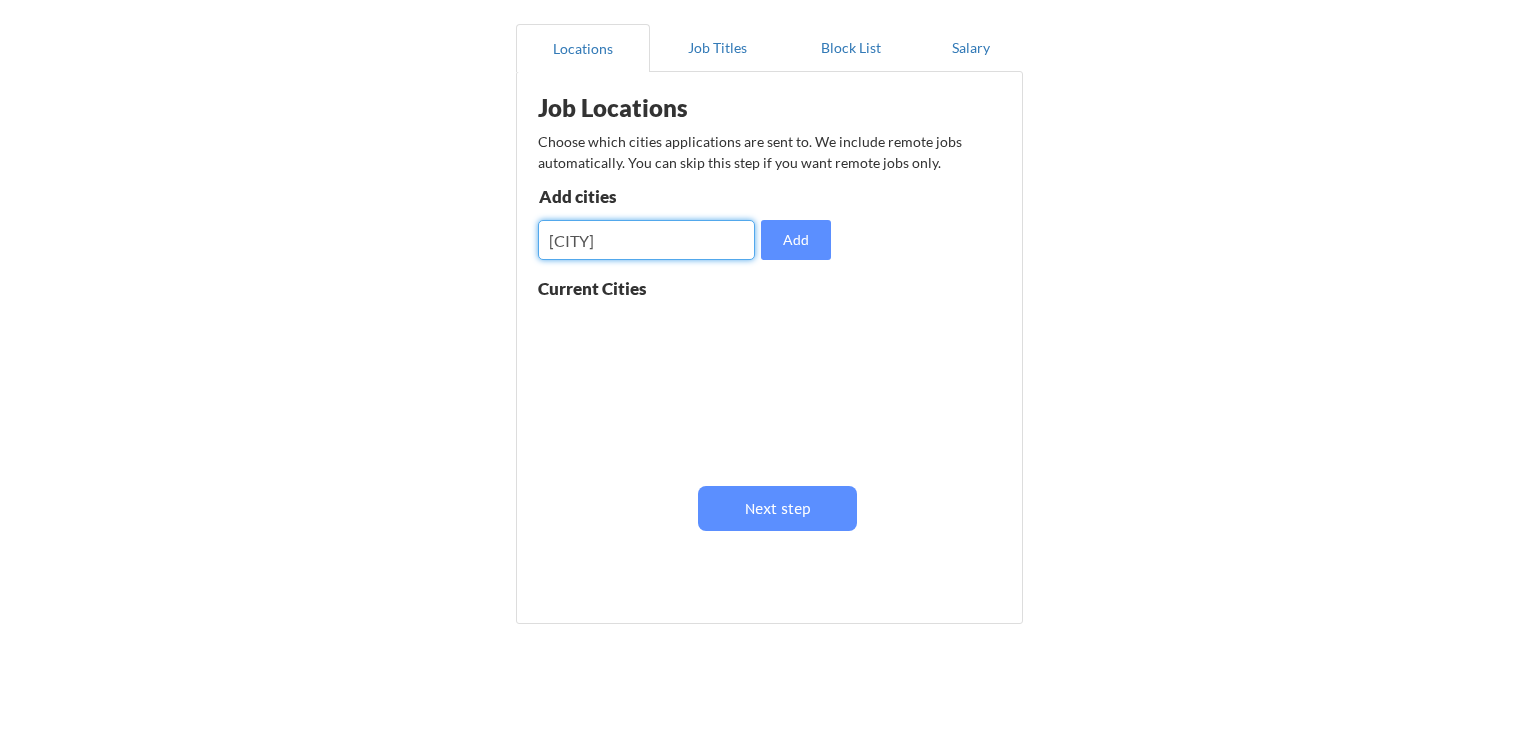 type on "[CITY]" 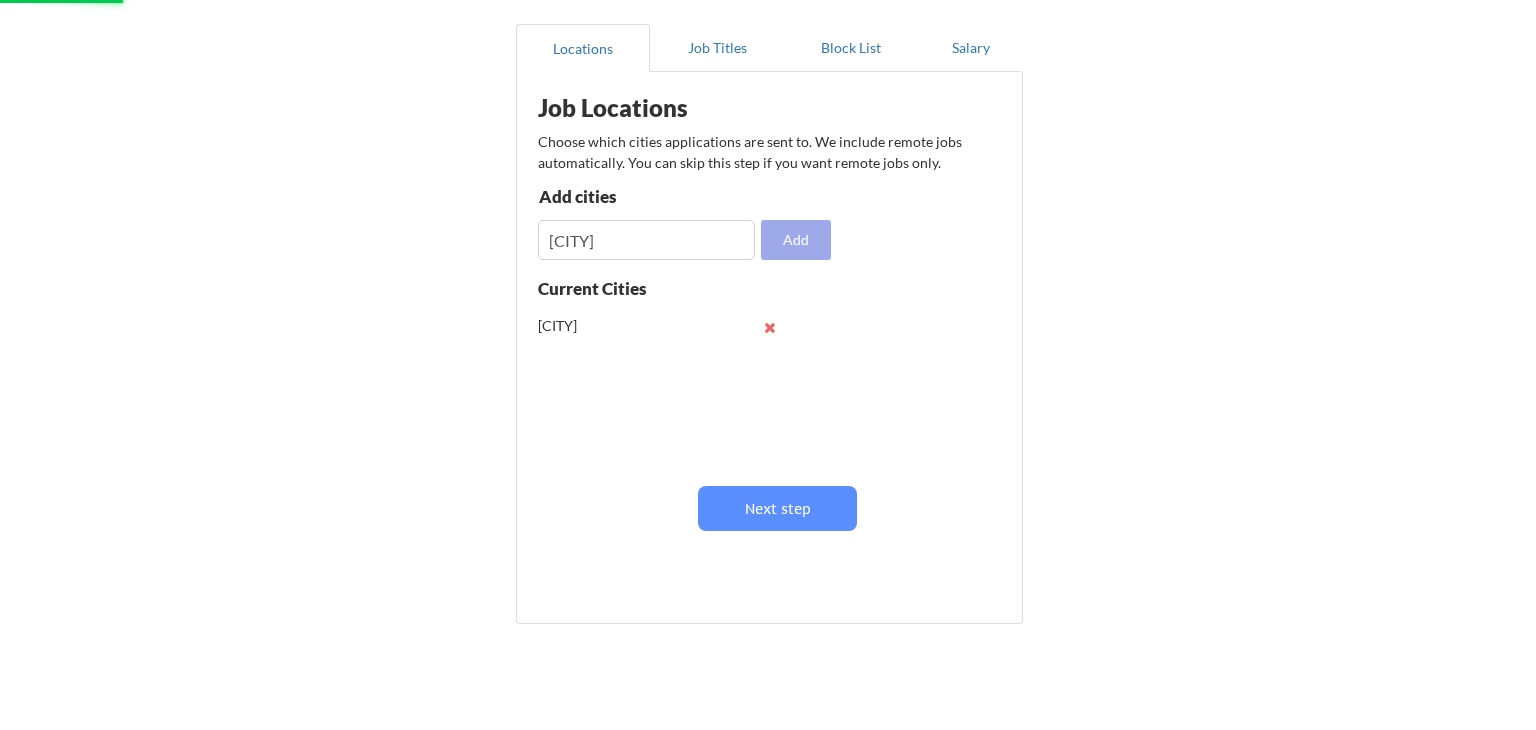 type 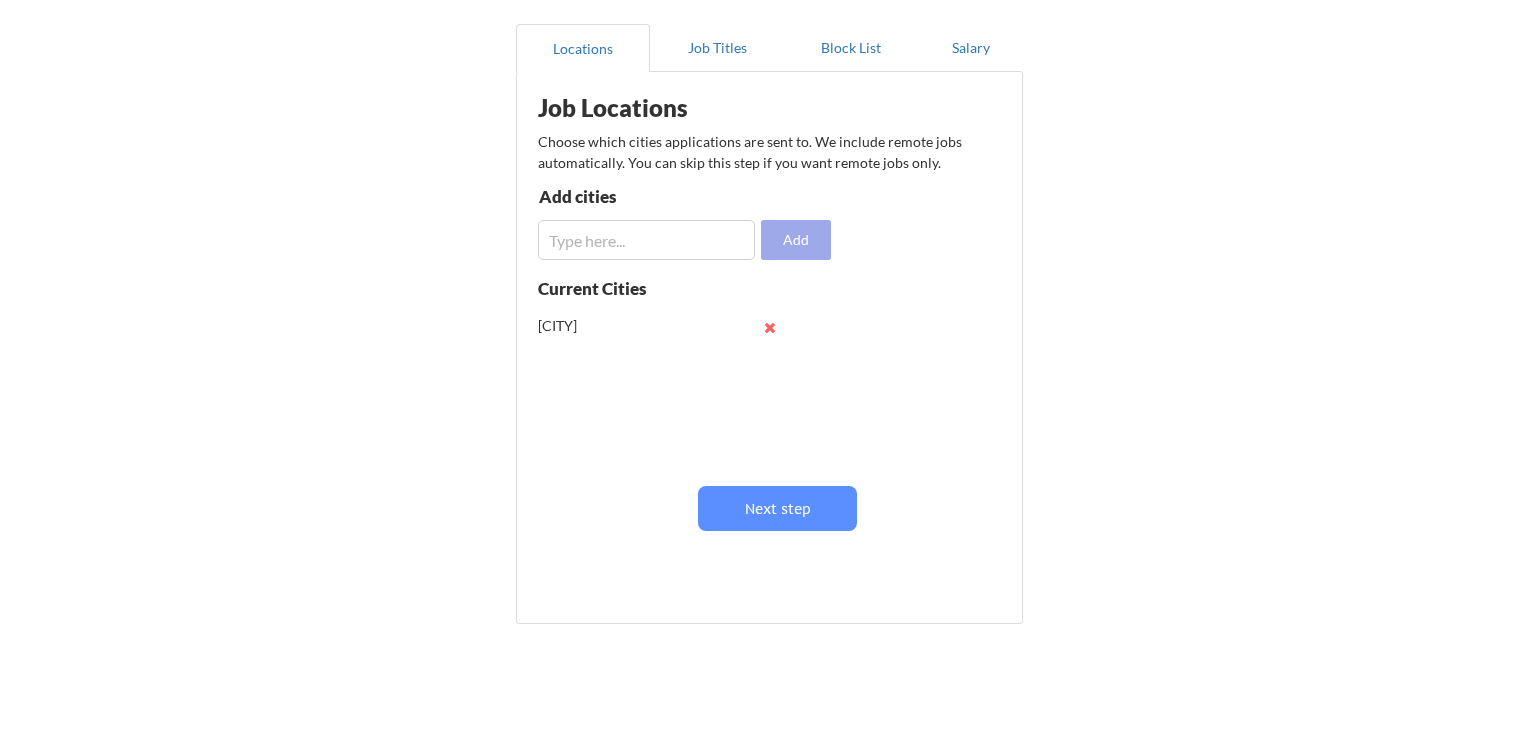 type 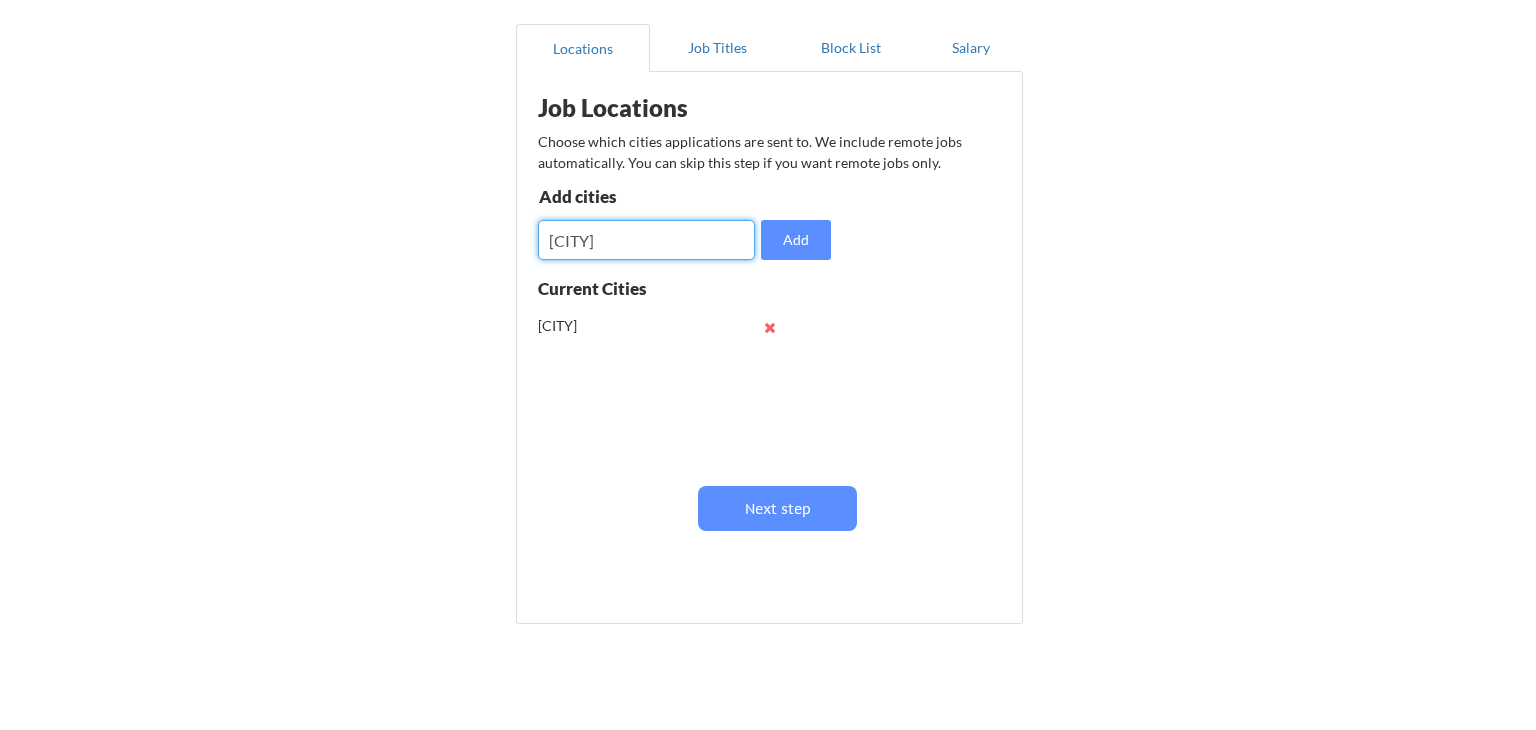 type on "little rock" 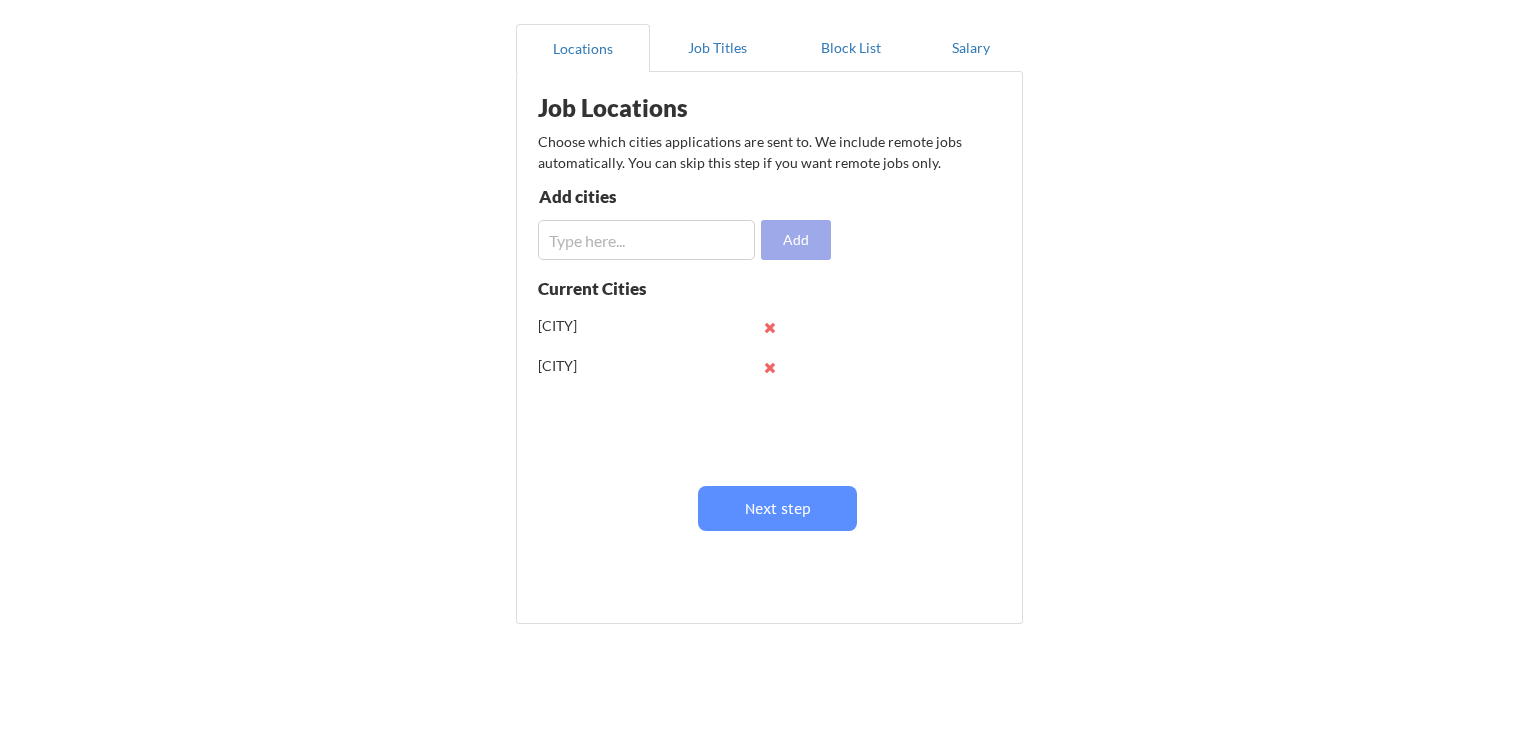 click at bounding box center [646, 240] 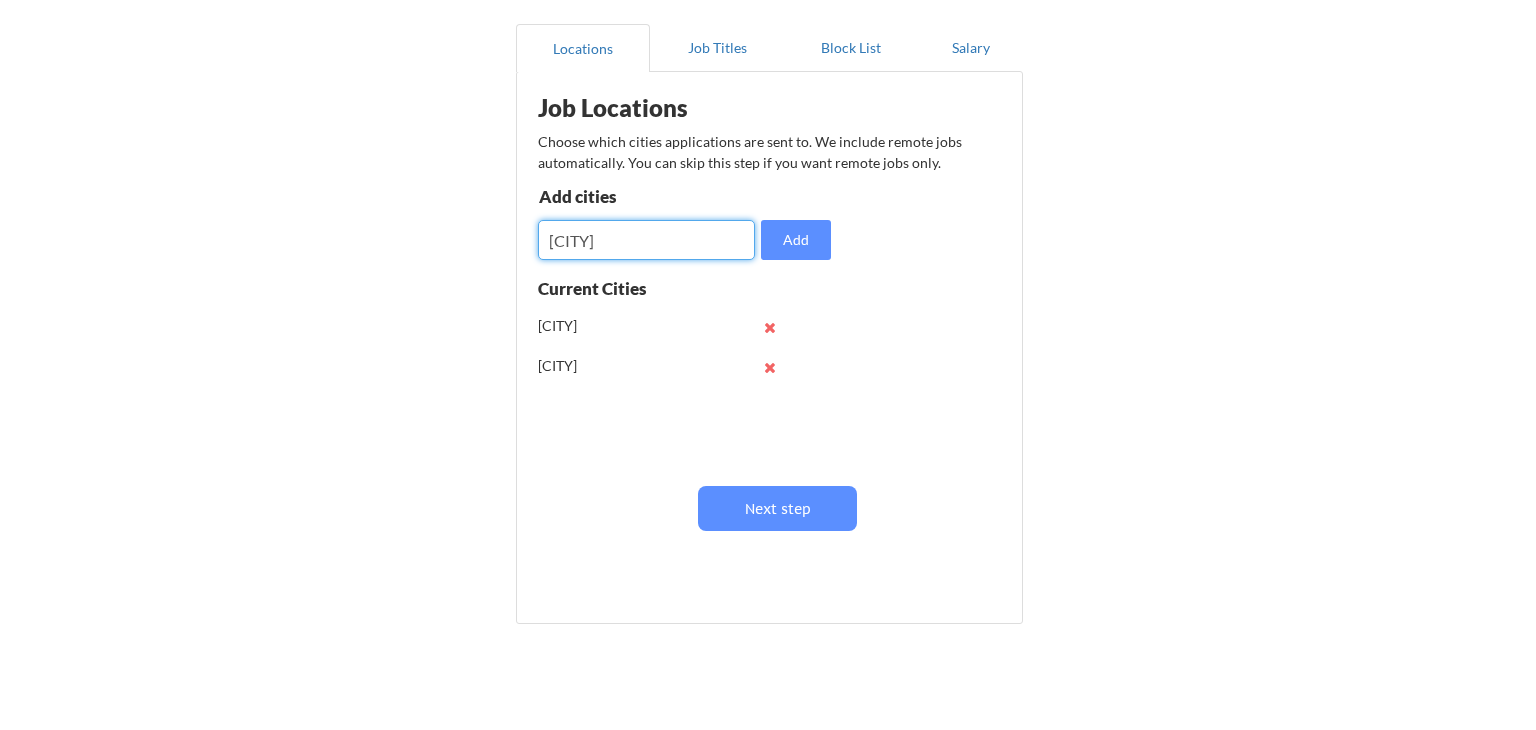 type on "nashville" 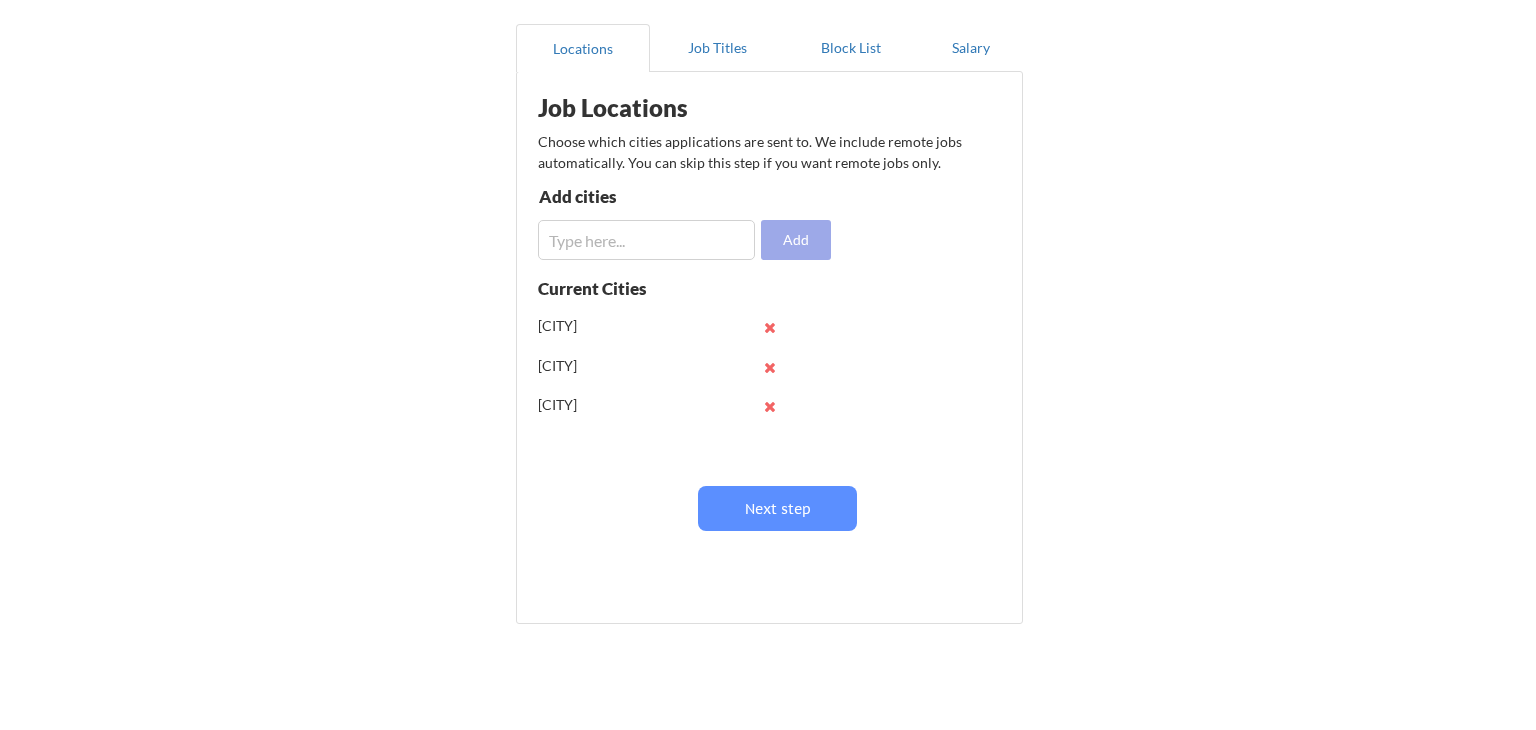 click at bounding box center [646, 240] 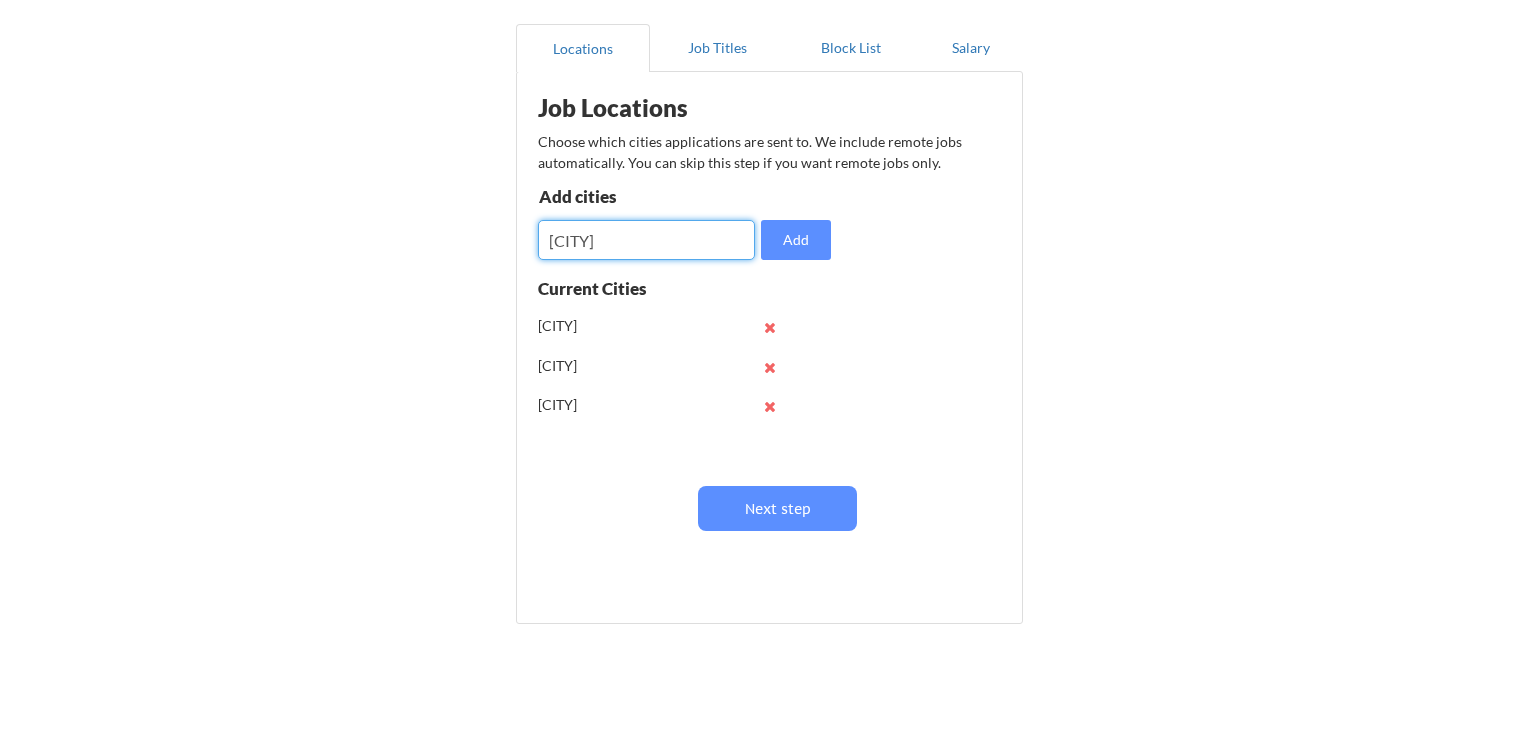 type on "fayetteville" 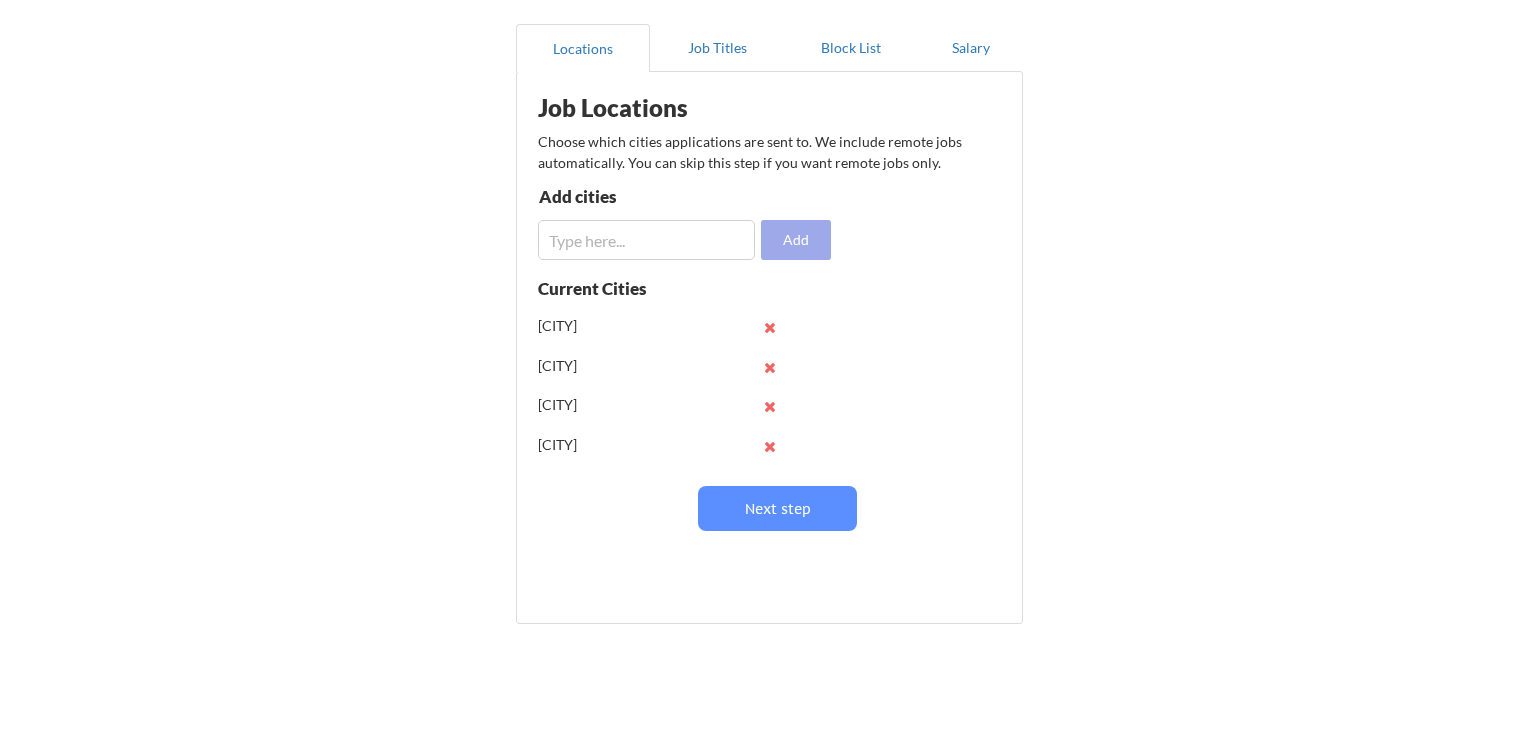 click on "Next step" at bounding box center (777, 508) 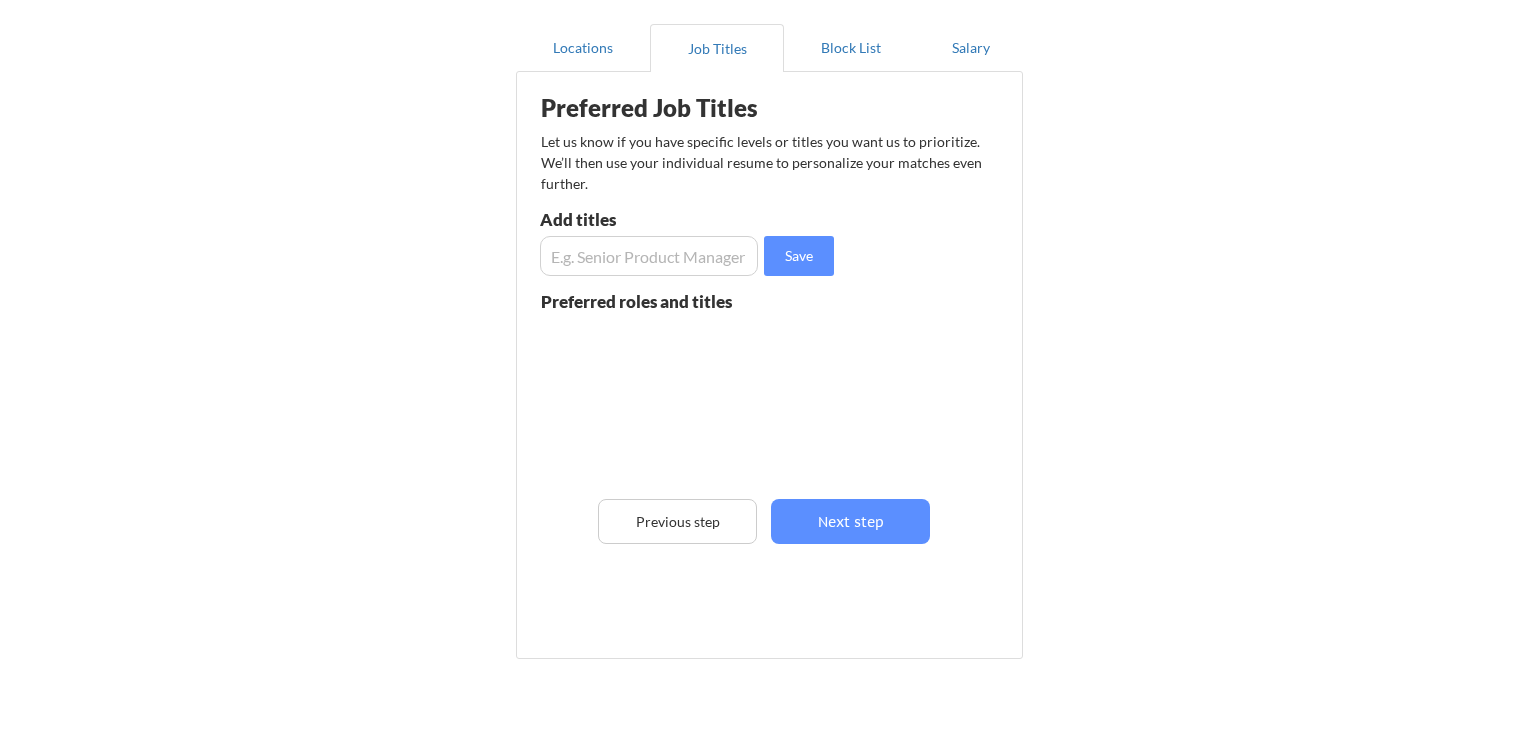 click at bounding box center [649, 256] 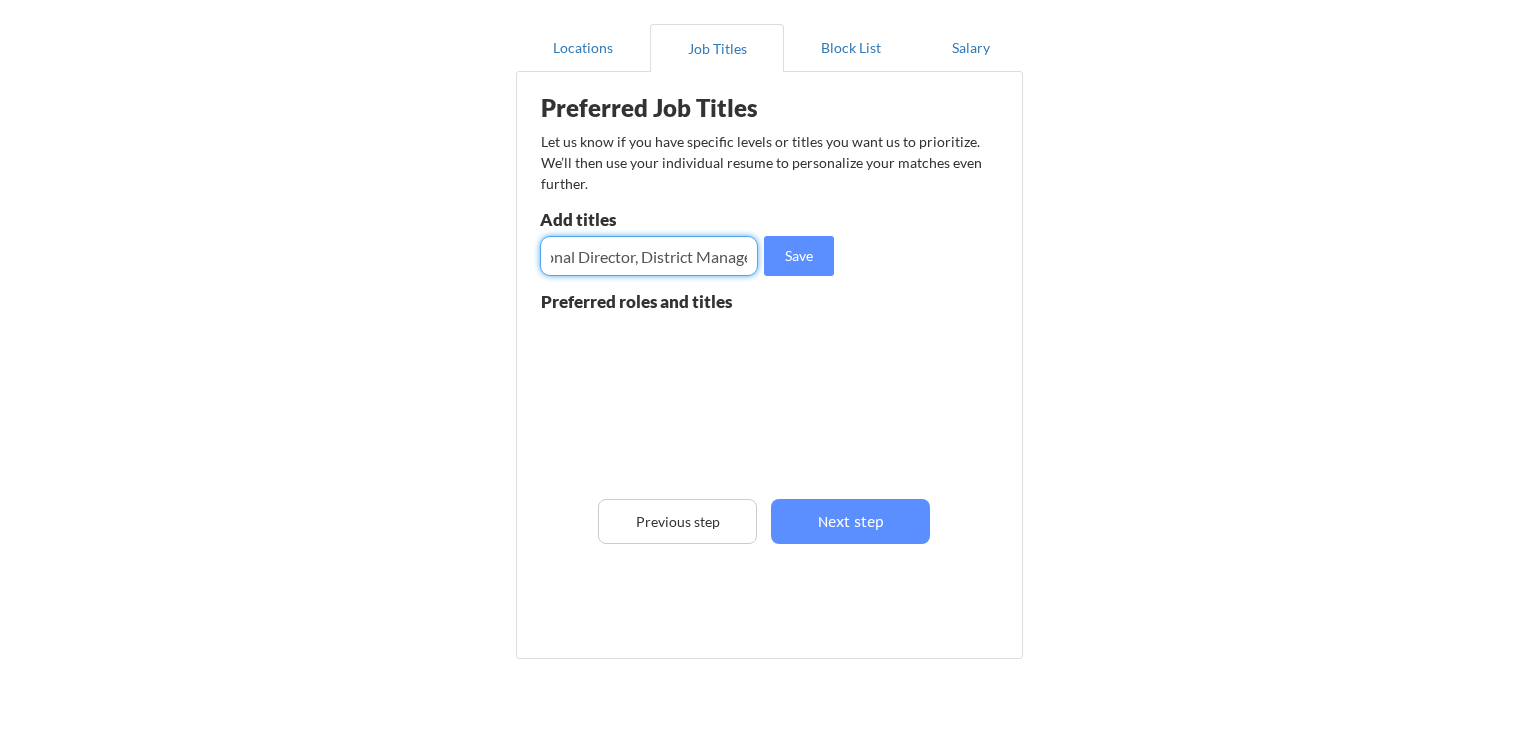 scroll, scrollTop: 0, scrollLeft: 51, axis: horizontal 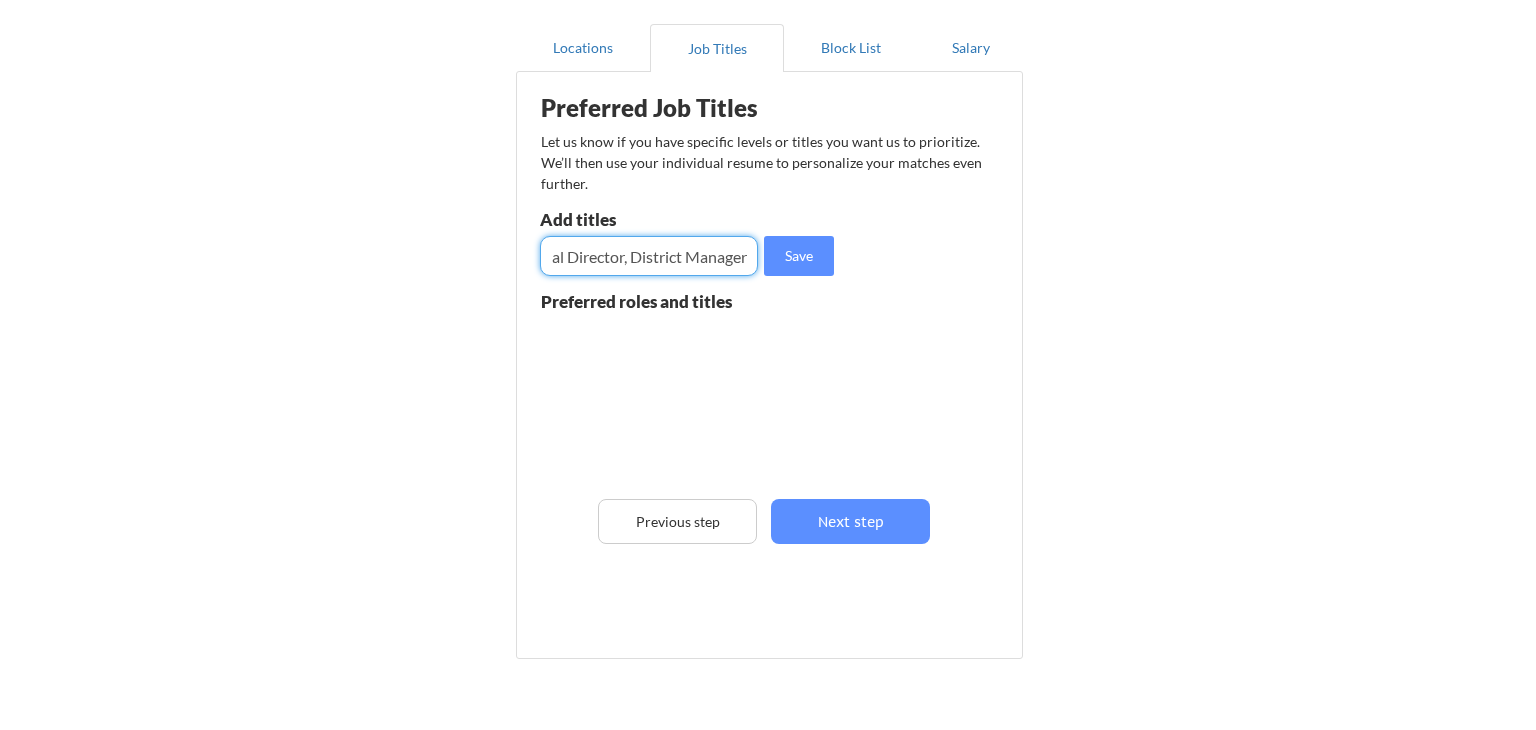 type on "Regional Director, District Manager" 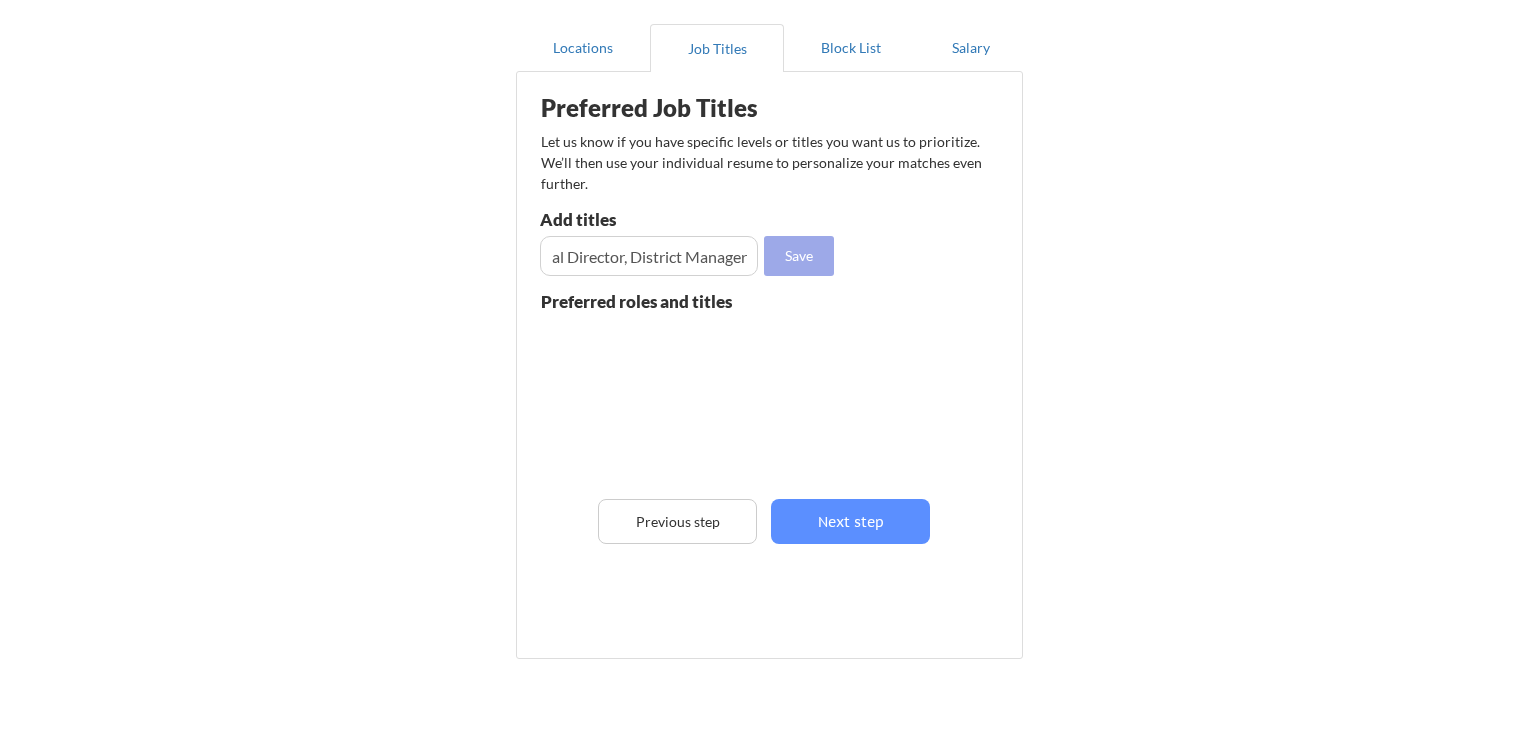 type 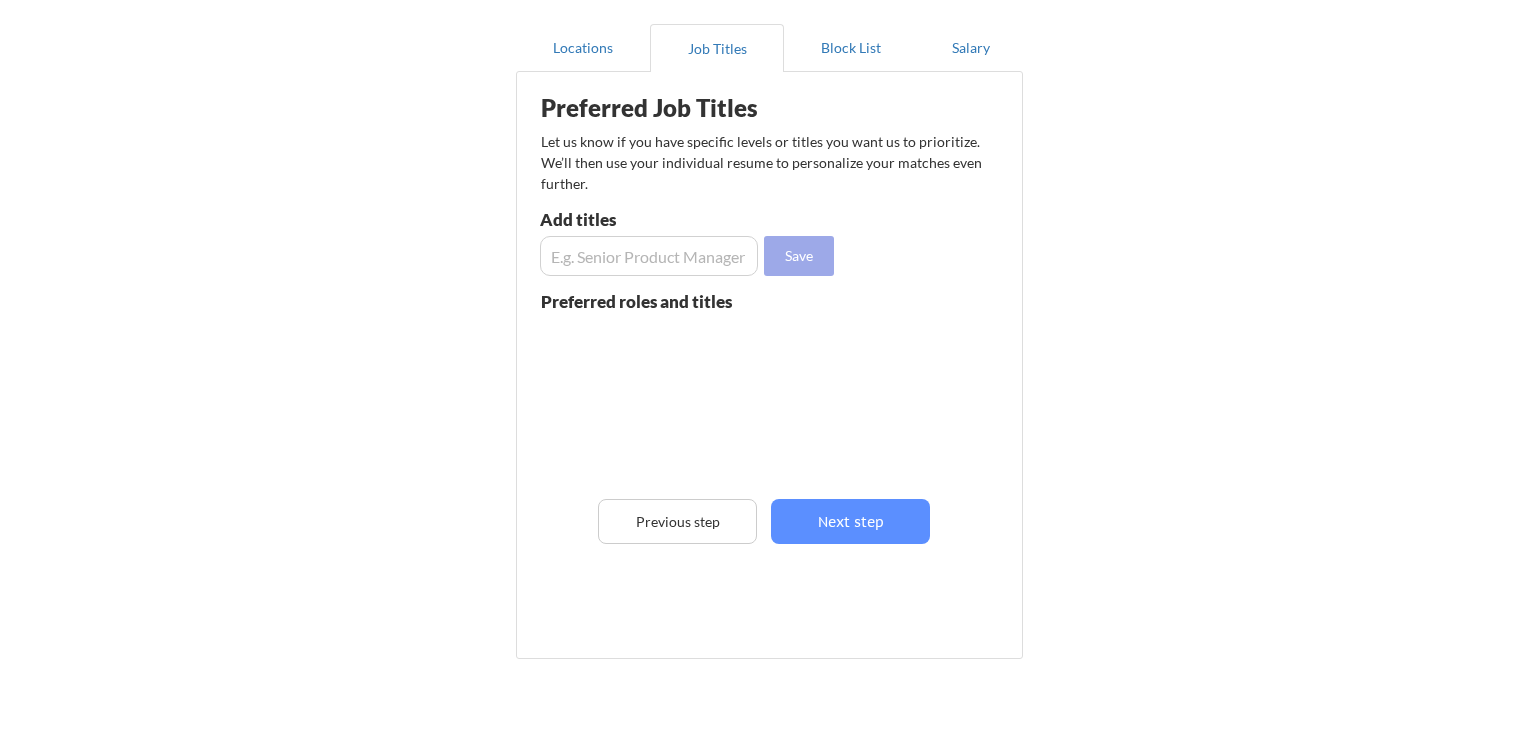 scroll, scrollTop: 0, scrollLeft: 0, axis: both 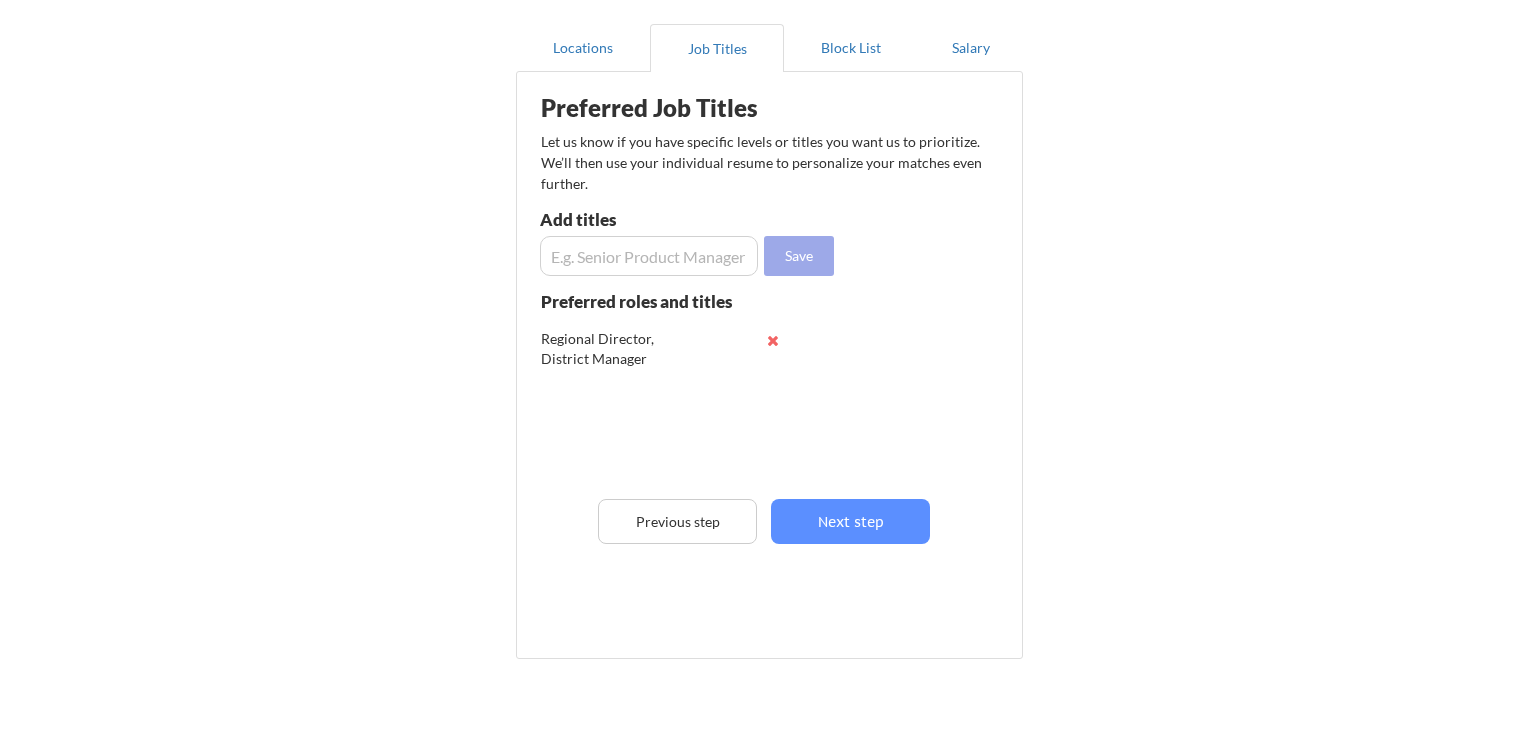 click on "Next step" at bounding box center (850, 521) 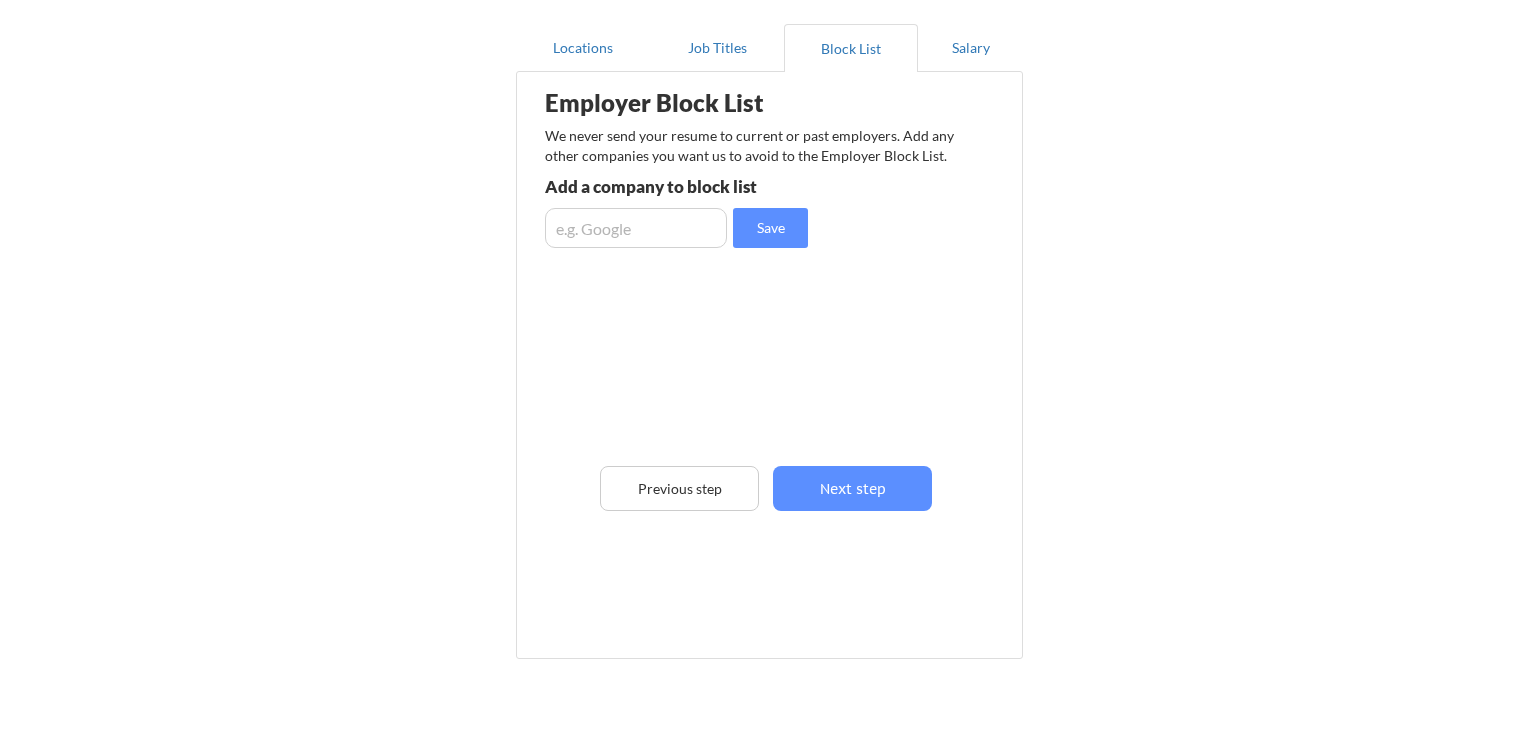 click on "Next step" at bounding box center (852, 488) 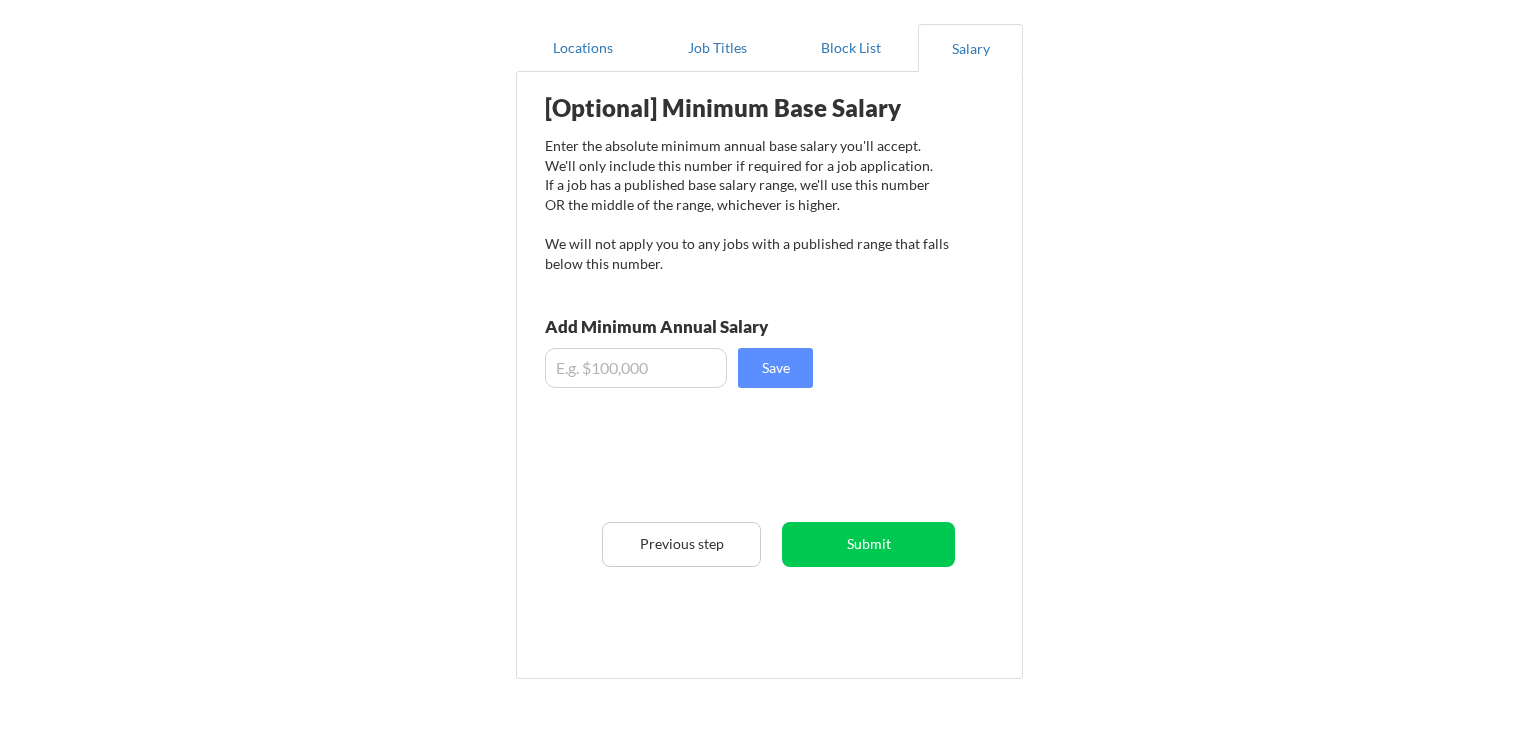 click at bounding box center [636, 368] 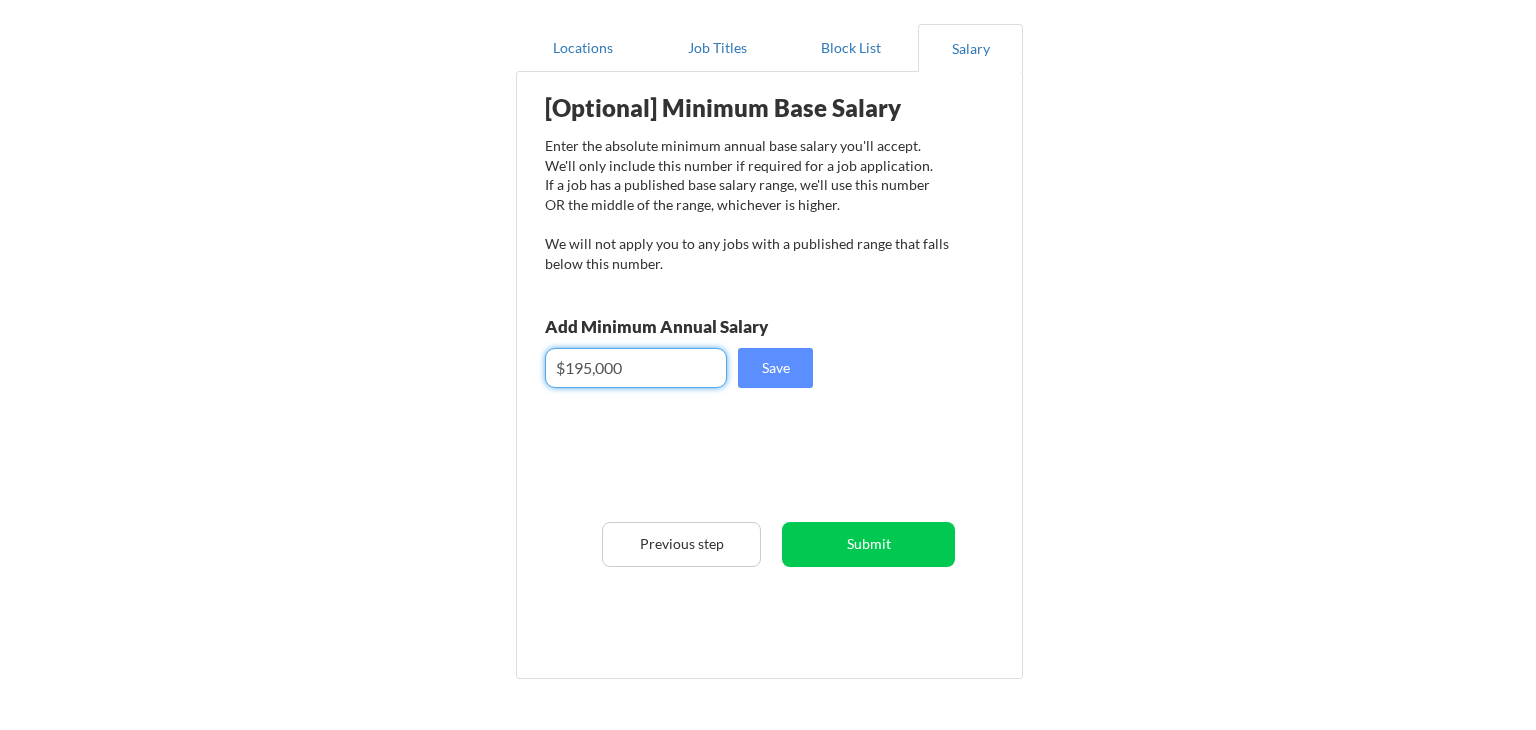 type on "$195,000" 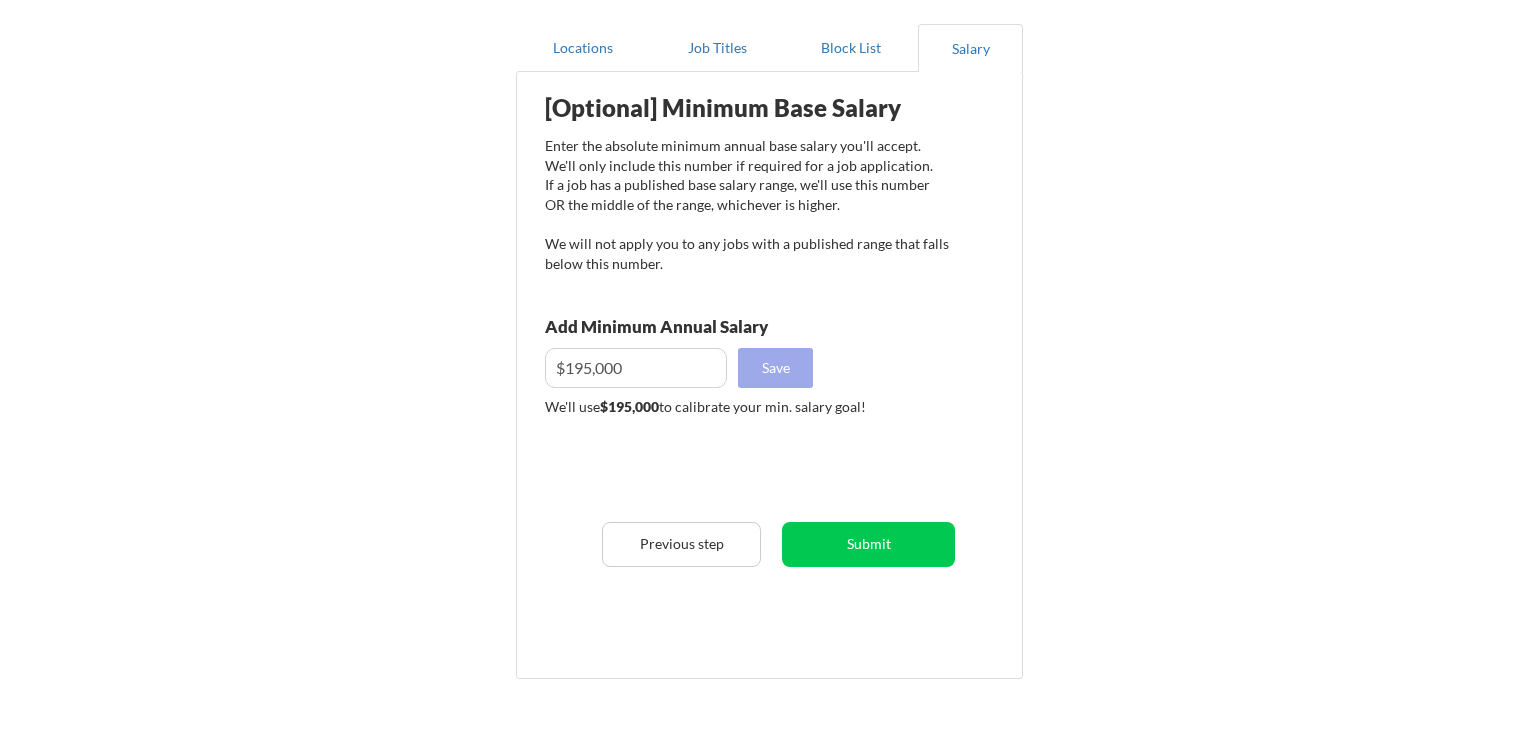 click on "Submit" at bounding box center (868, 544) 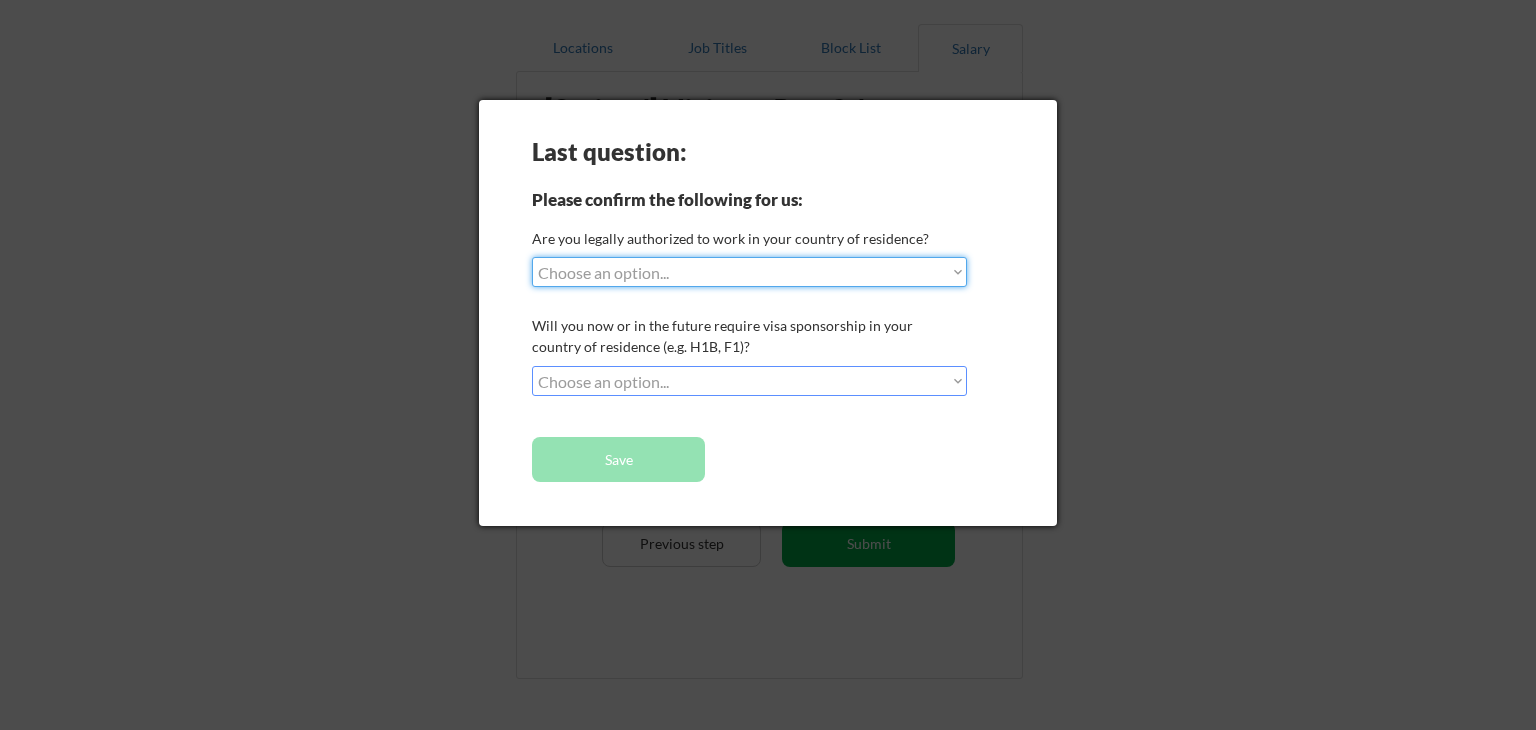 click on "Choose an option... Yes, I am a US Citizen Yes, I am a Canadian Citizen Yes, I am a US Green Card Holder Yes, I am an Other Permanent Resident Yes, I am here on a visa (H1B, OPT, etc.) No, I am not (yet) authorized" at bounding box center [749, 272] 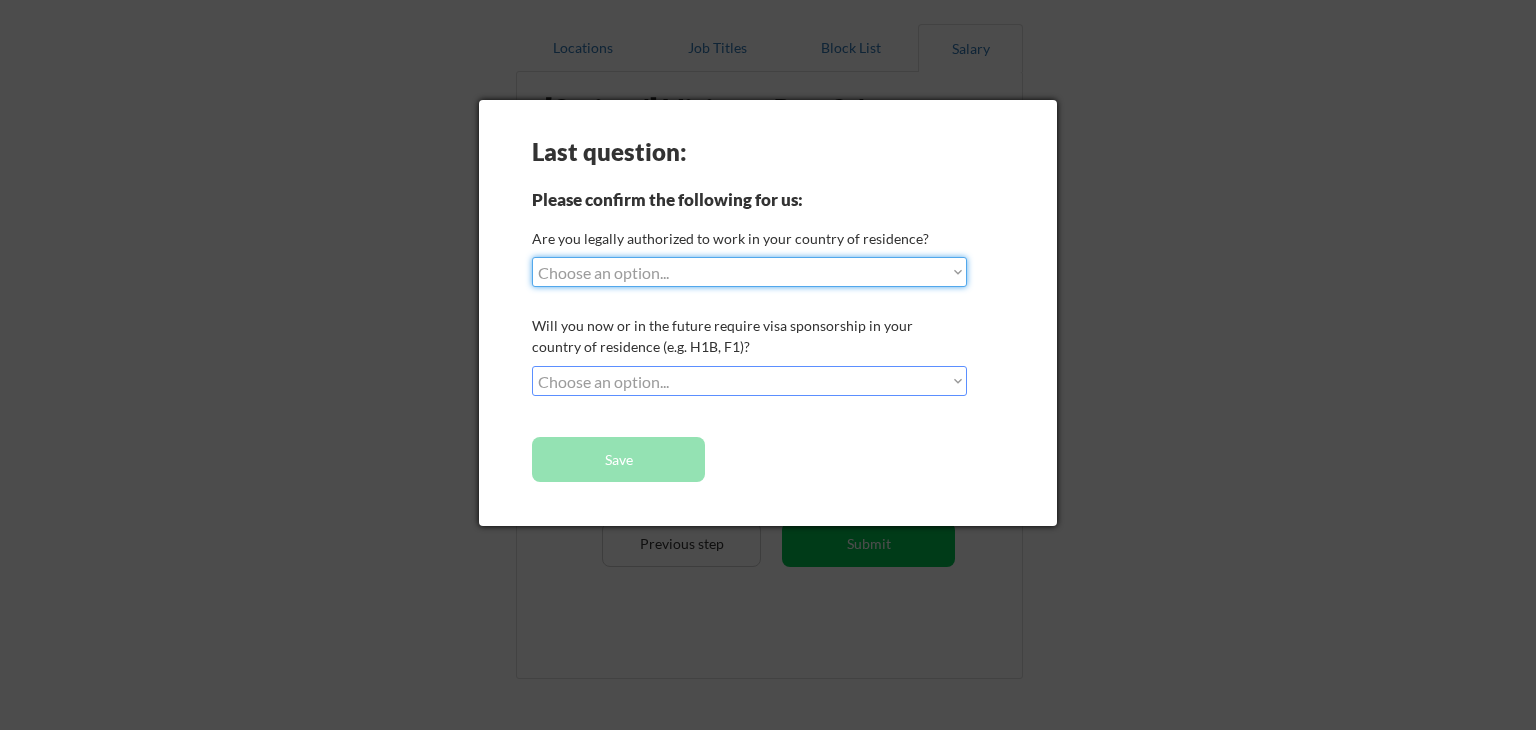 select on ""yes__i_am_a_us_citizen"" 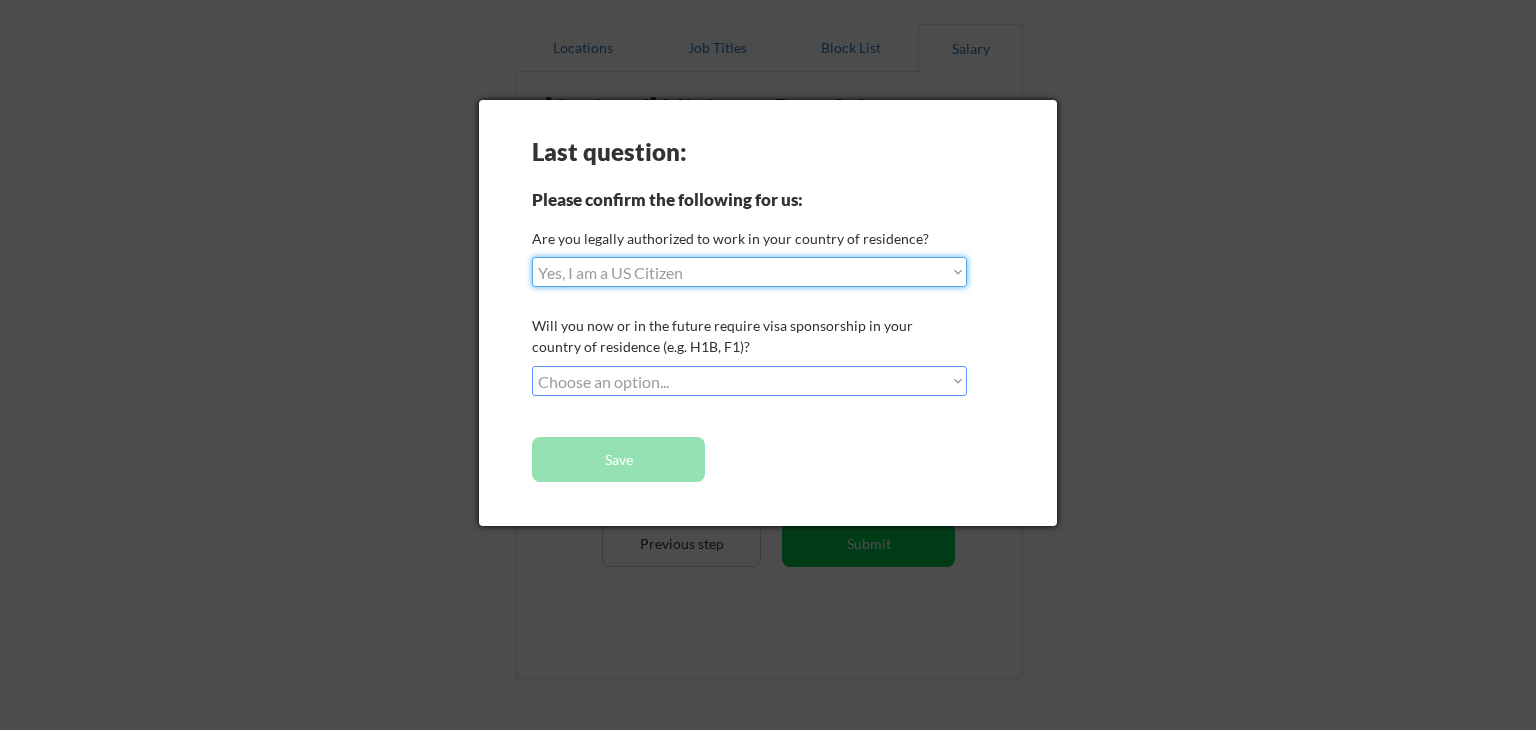 click on "Choose an option... Yes, I am a US Citizen Yes, I am a Canadian Citizen Yes, I am a US Green Card Holder Yes, I am an Other Permanent Resident Yes, I am here on a visa (H1B, OPT, etc.) No, I am not (yet) authorized" at bounding box center [749, 272] 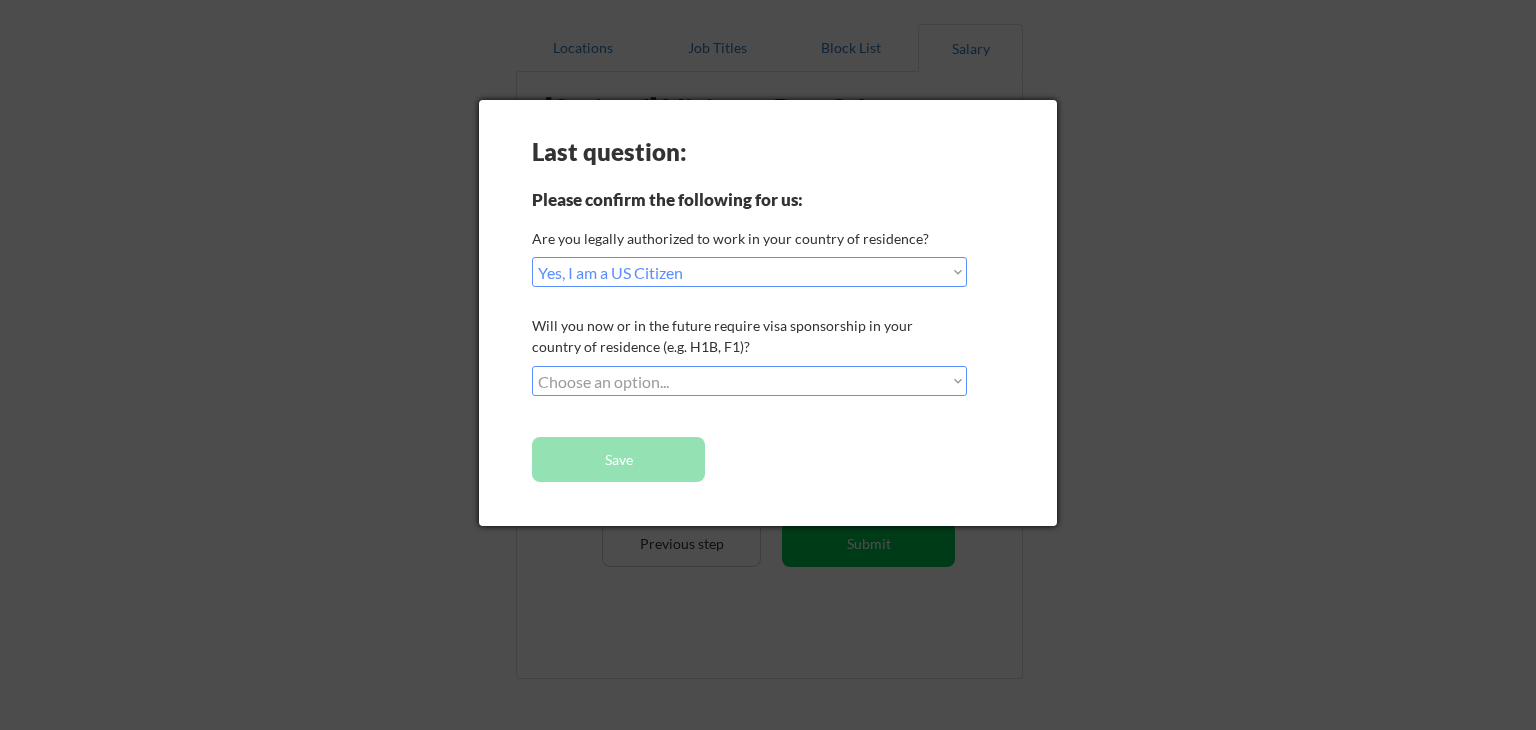 click on "Choose an option... No, I will not need sponsorship Yes, I will need sponsorship" at bounding box center [749, 381] 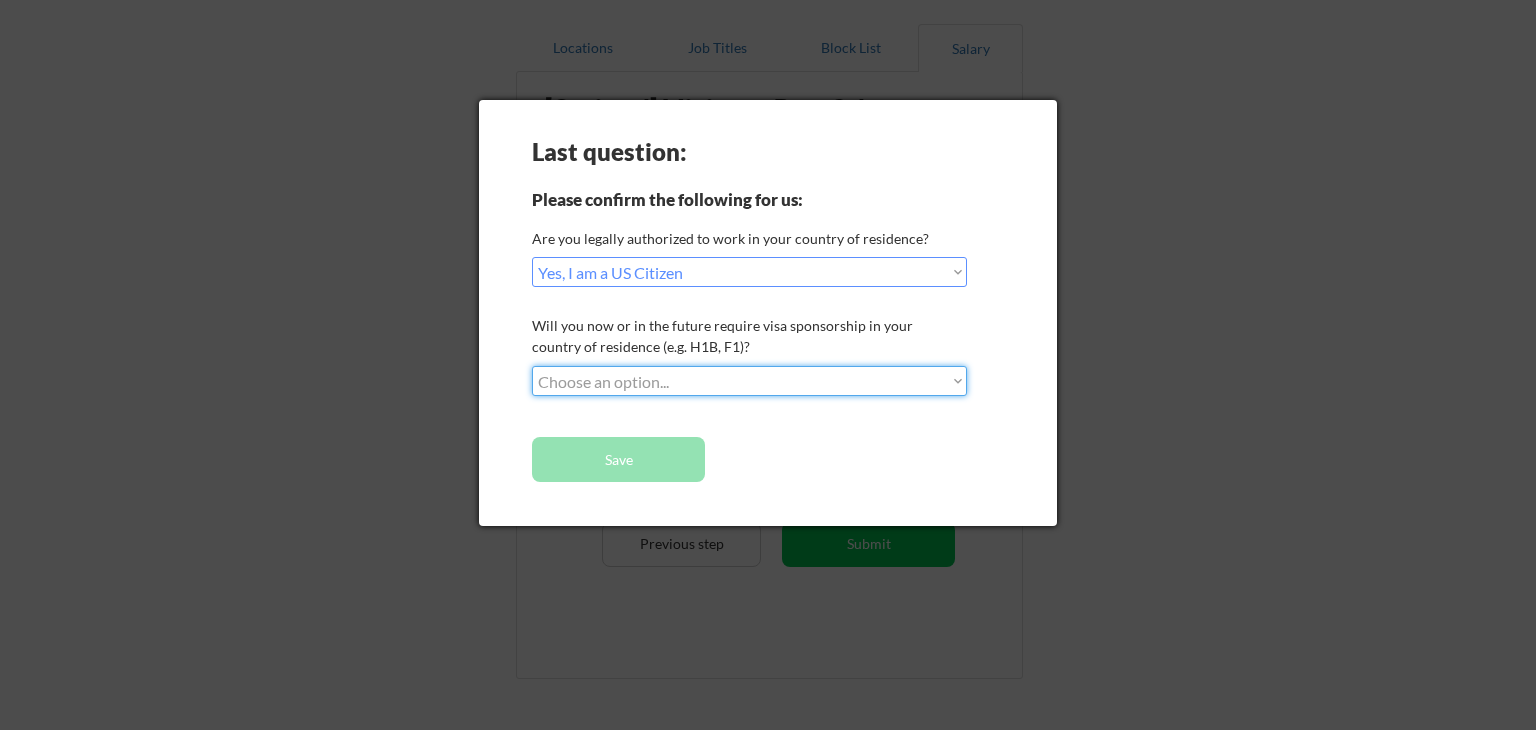 select on ""no__i_will_not_need_sponsorship"" 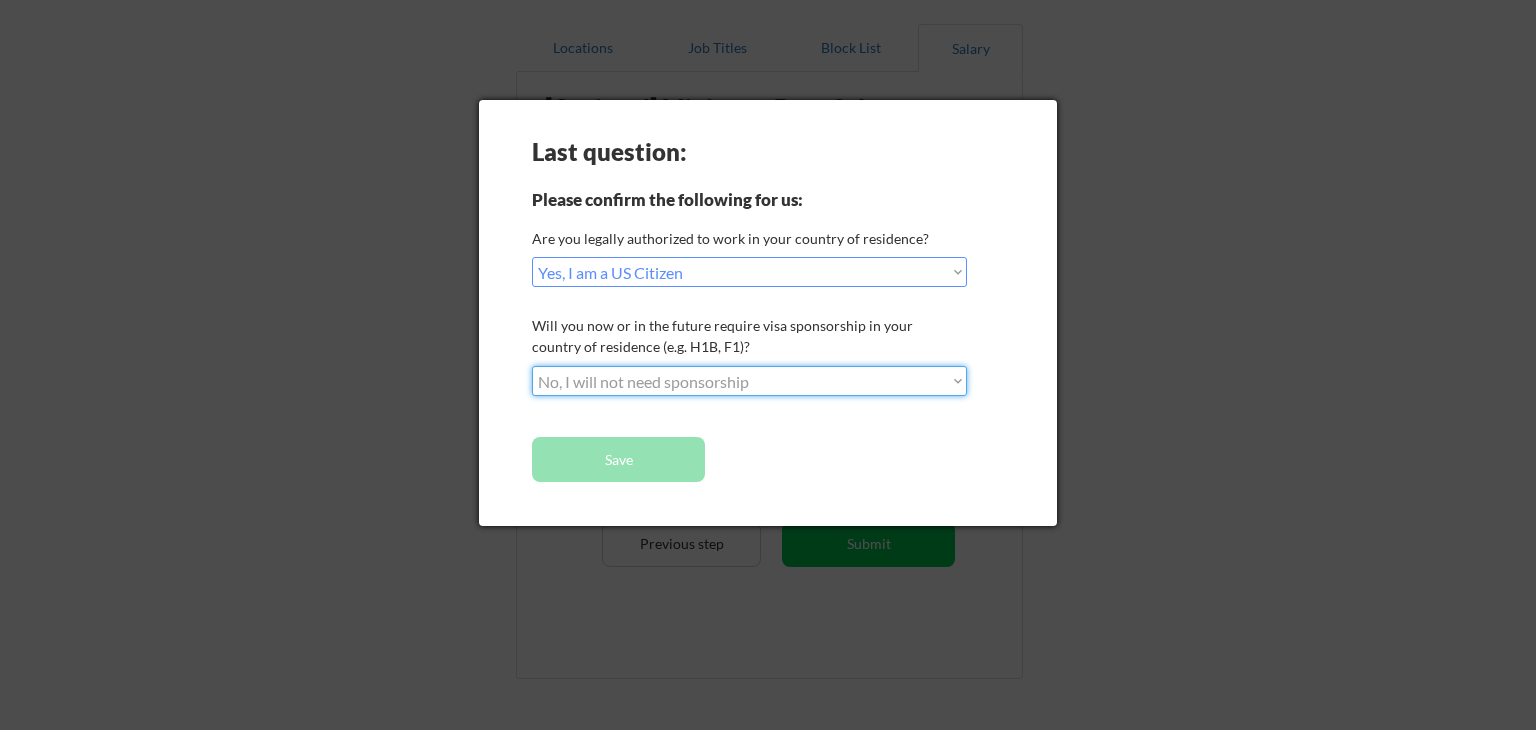 click on "Choose an option... No, I will not need sponsorship Yes, I will need sponsorship" at bounding box center [749, 381] 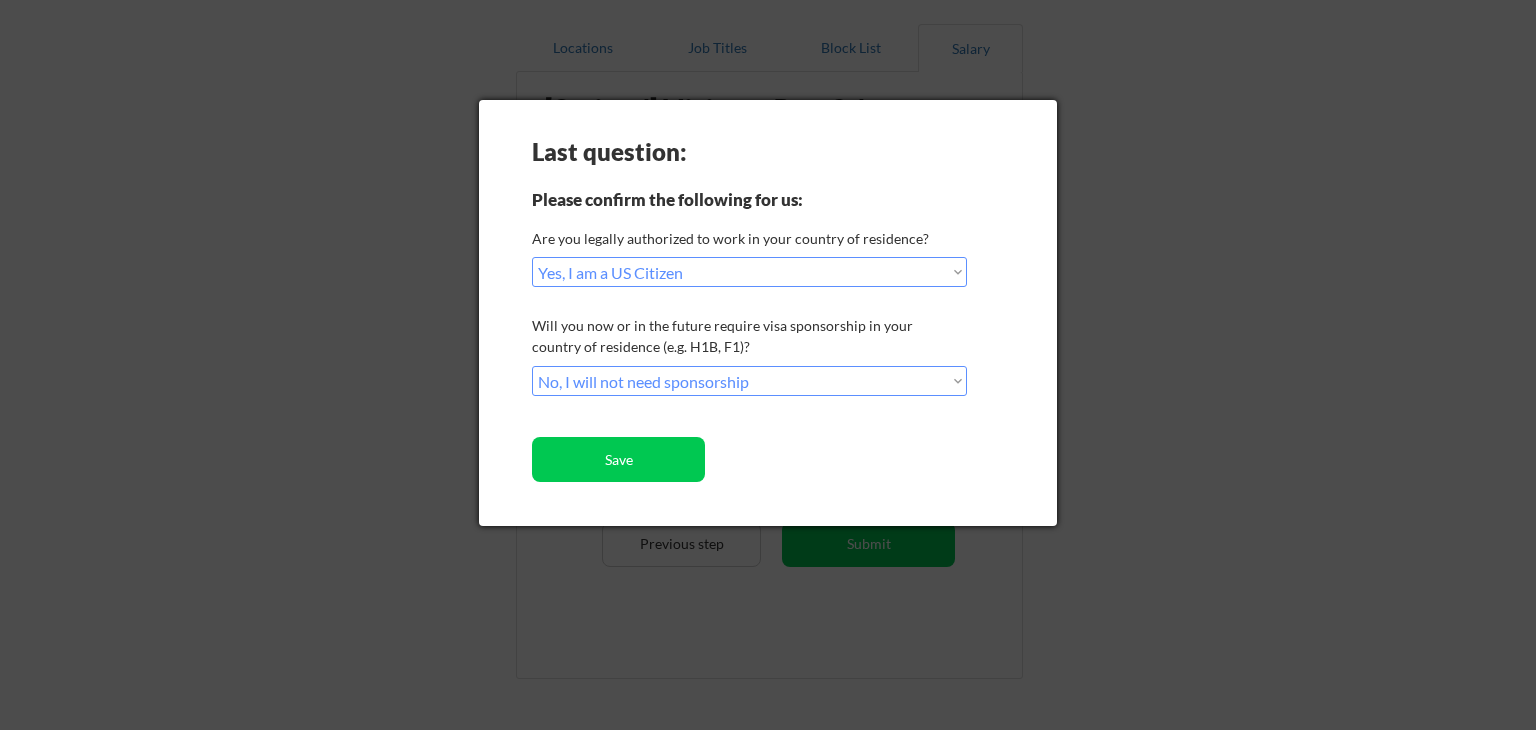 click on "Save" at bounding box center (618, 459) 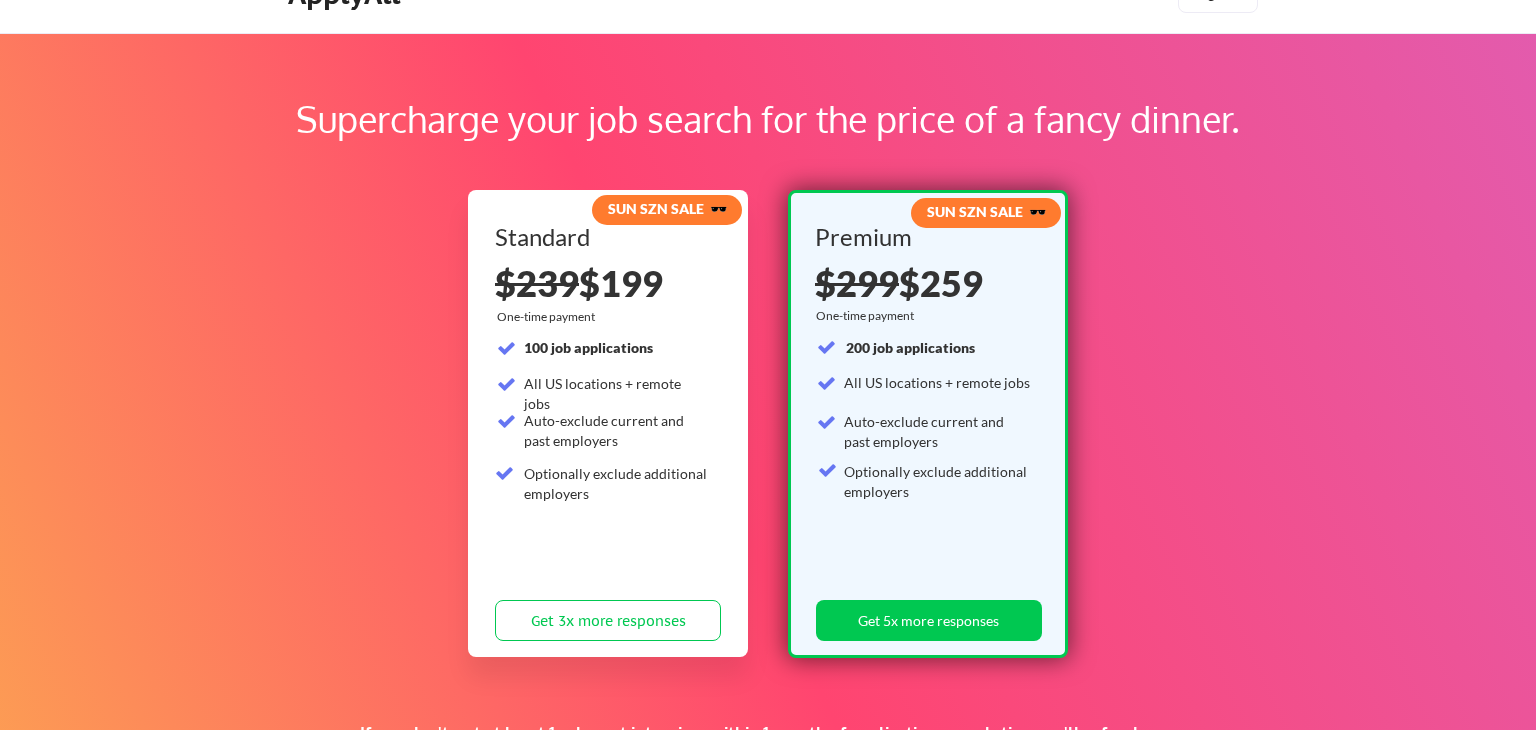scroll, scrollTop: 0, scrollLeft: 0, axis: both 